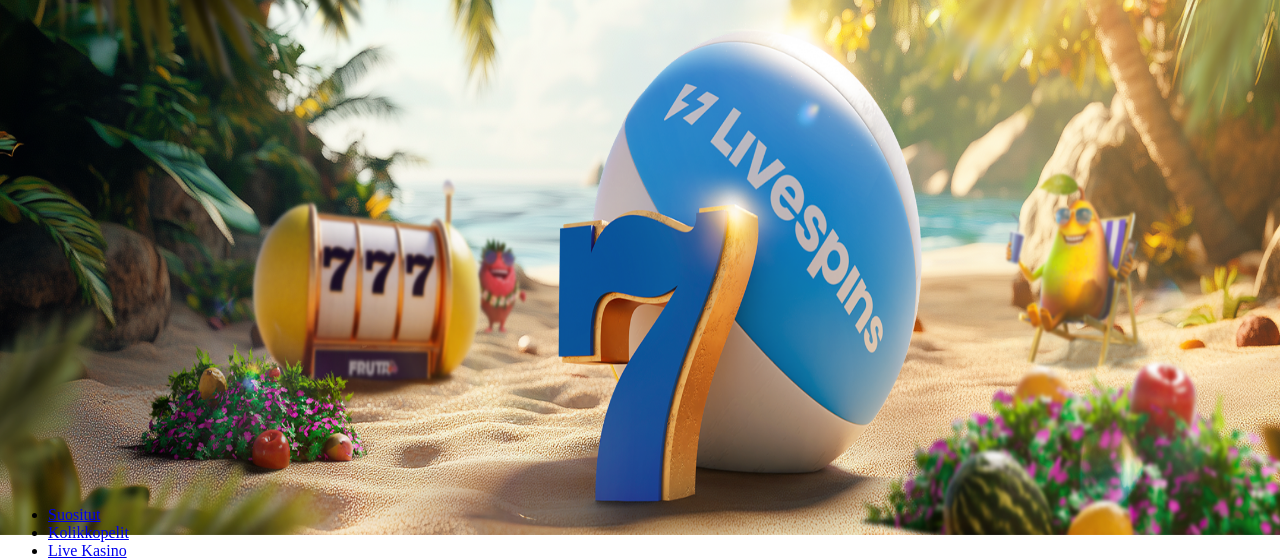 scroll, scrollTop: 0, scrollLeft: 0, axis: both 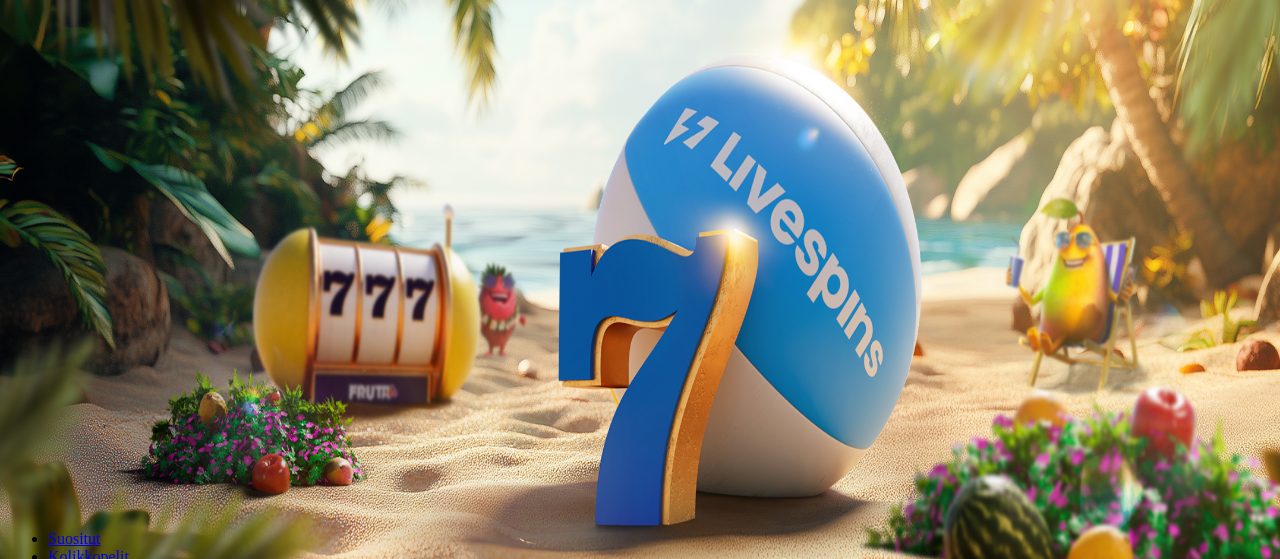 click on "Live Kasino" at bounding box center (87, 125) 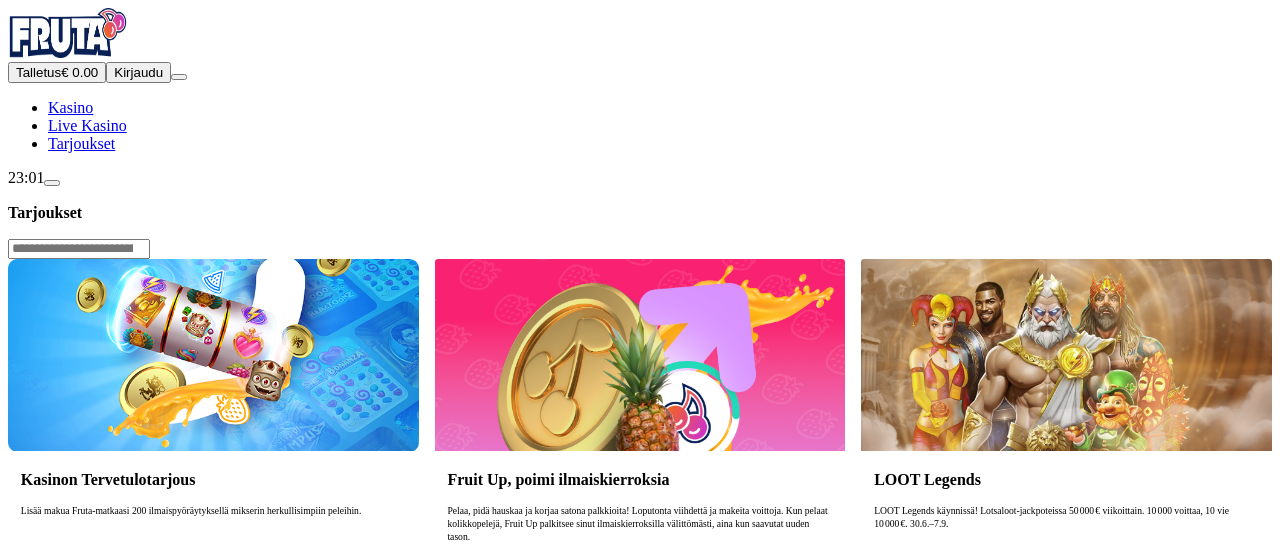 click on "Lue lisää" at bounding box center (50, 587) 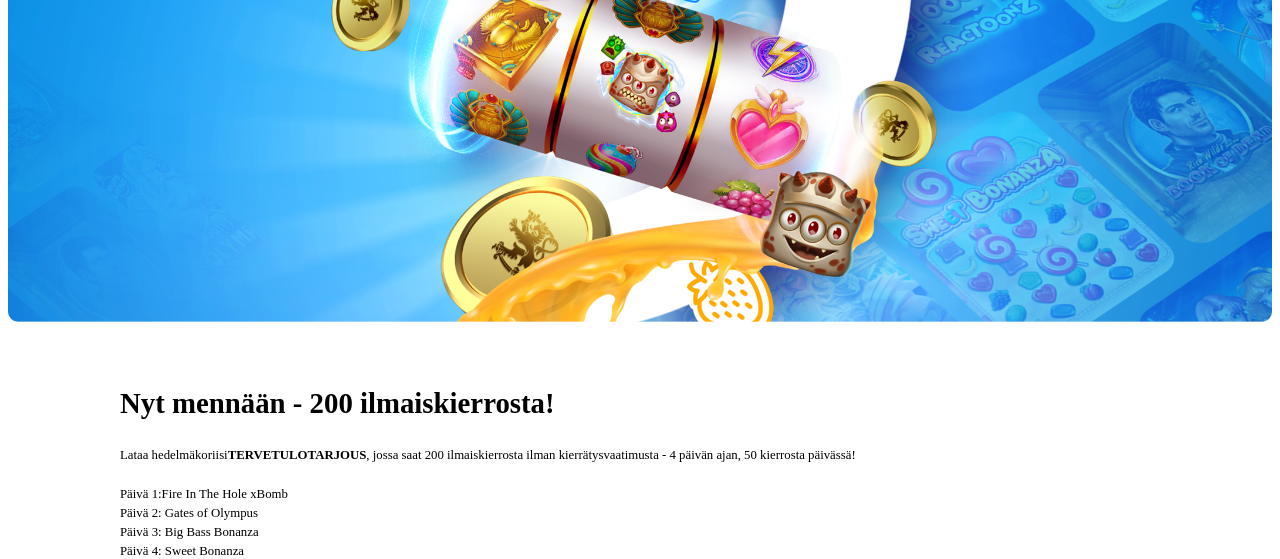 scroll, scrollTop: 349, scrollLeft: 0, axis: vertical 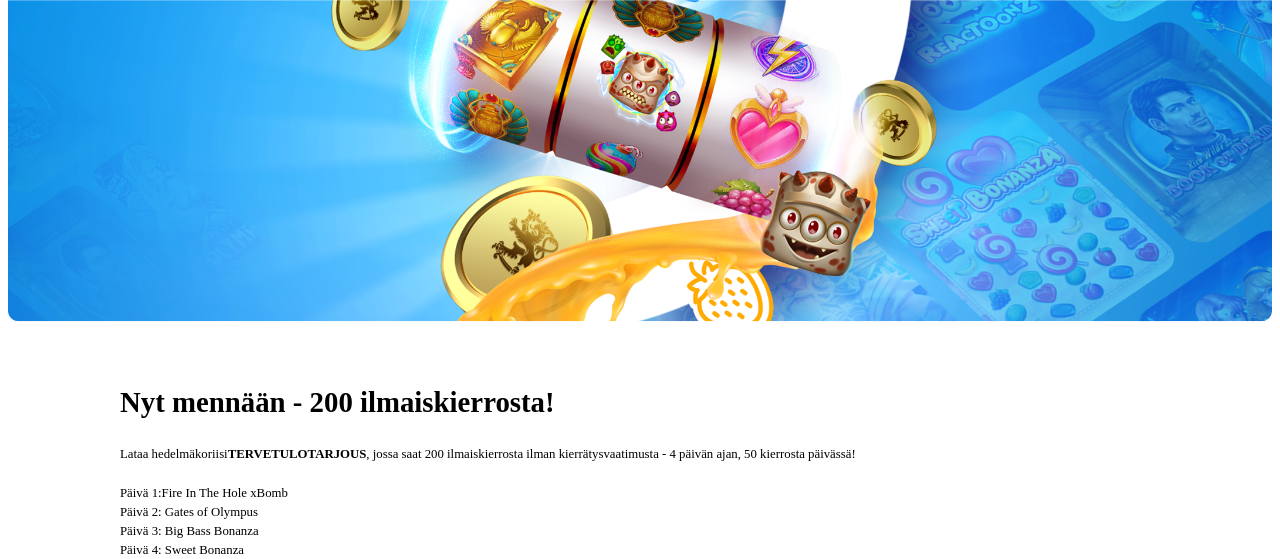 click on "Liity nyt" at bounding box center (150, 628) 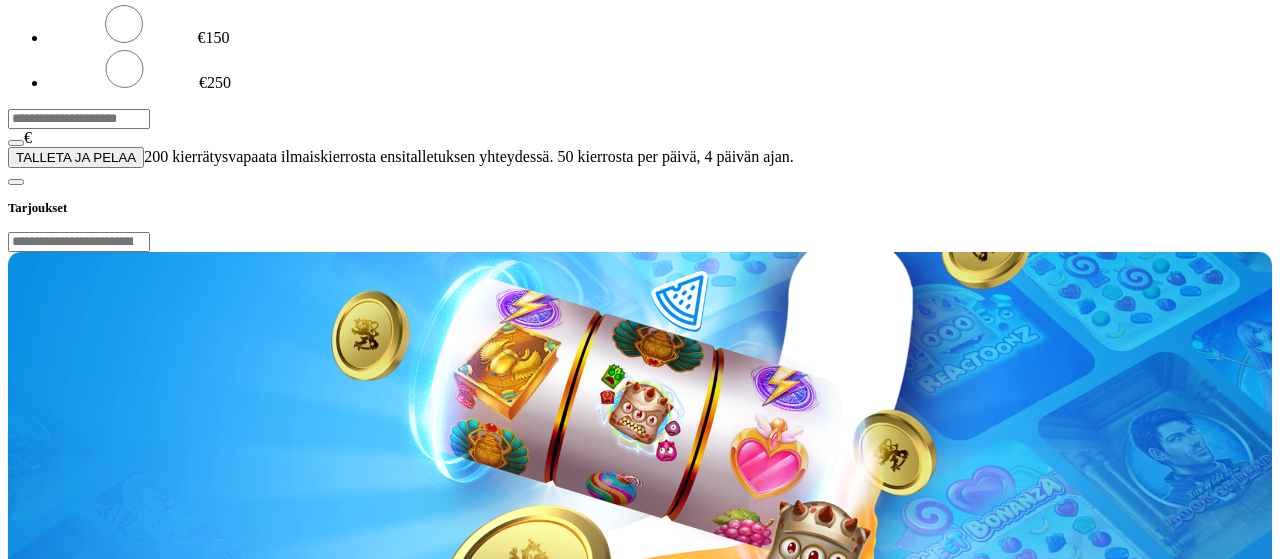 click on "***" at bounding box center (79, 119) 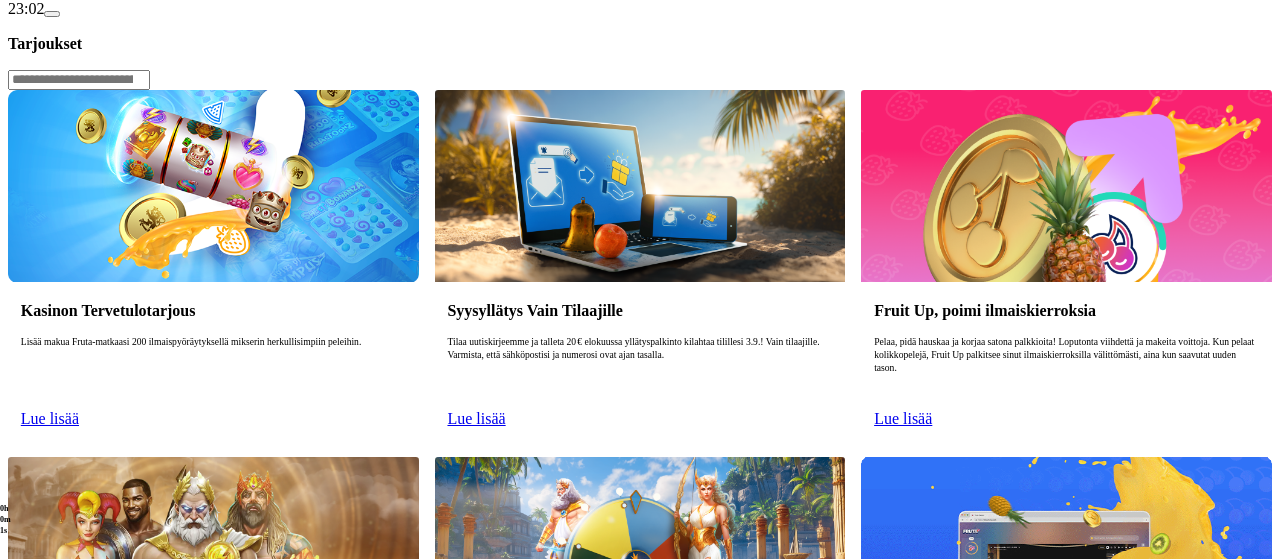 scroll, scrollTop: 0, scrollLeft: 0, axis: both 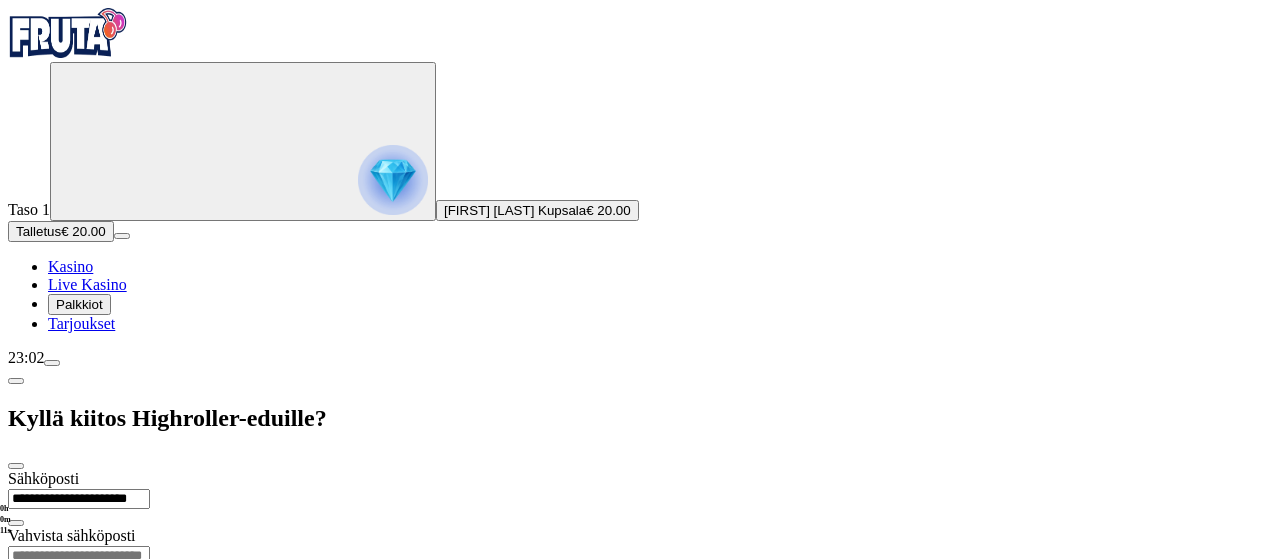 type on "**********" 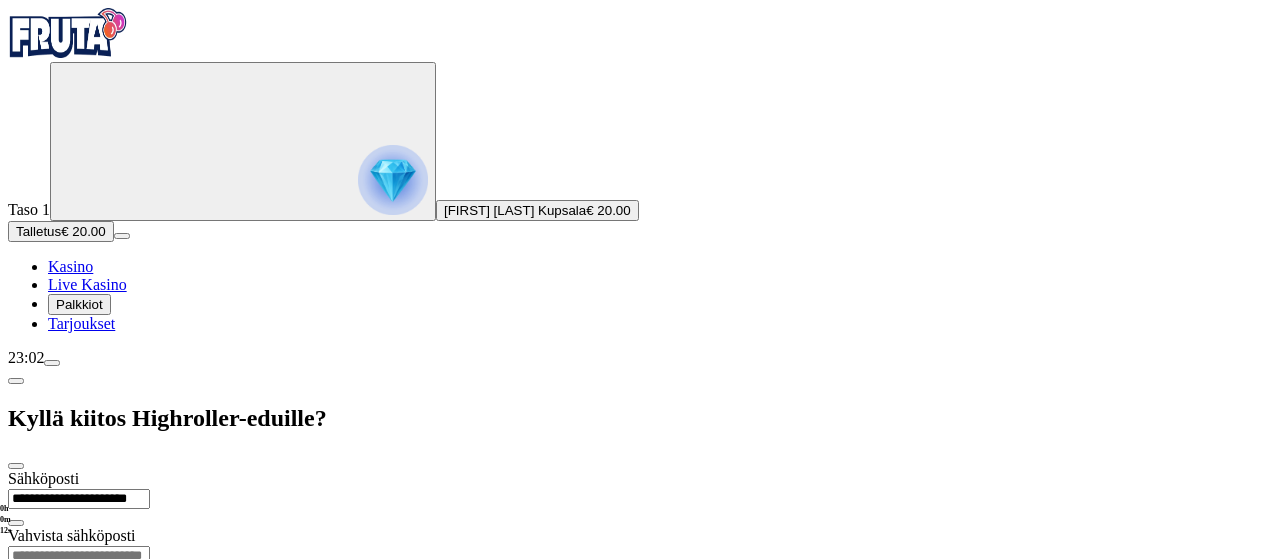 drag, startPoint x: 442, startPoint y: 132, endPoint x: 245, endPoint y: 128, distance: 197.0406 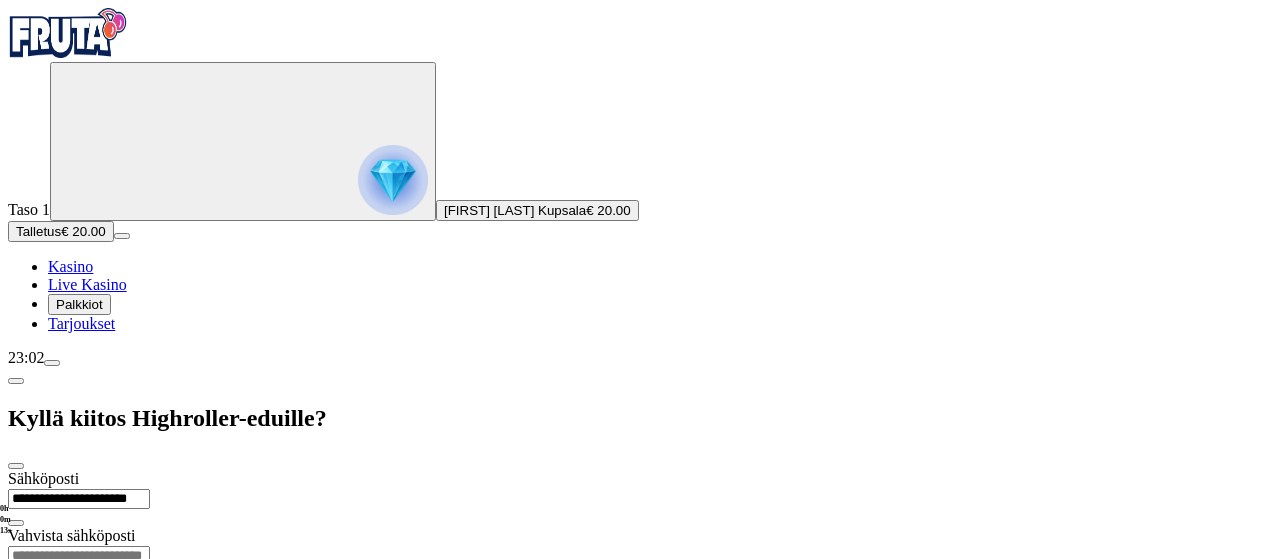 click at bounding box center (79, 556) 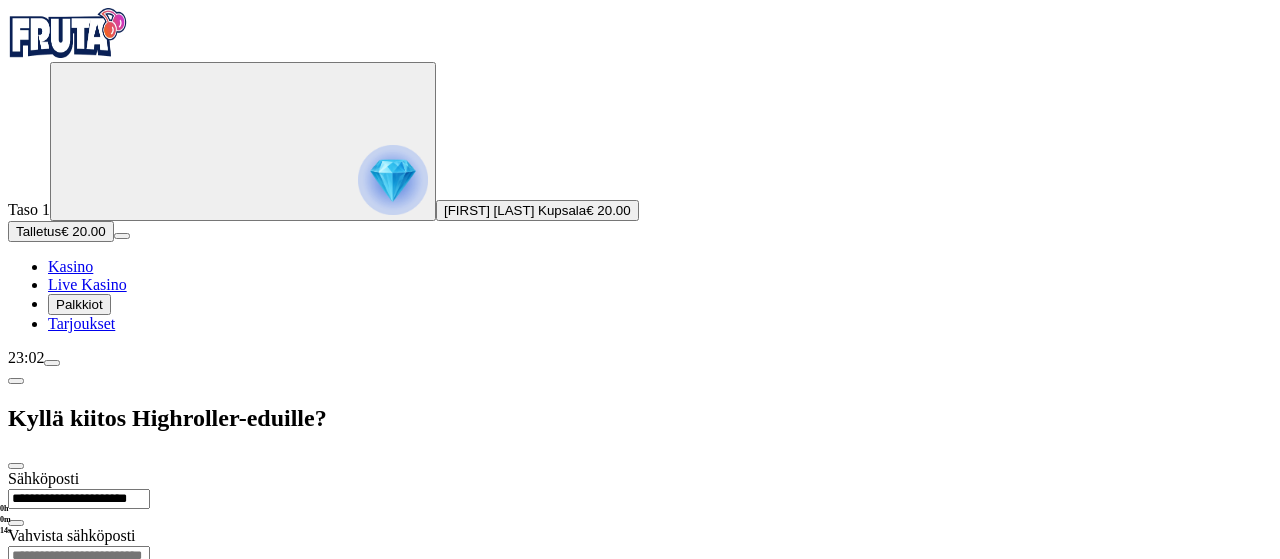paste on "**********" 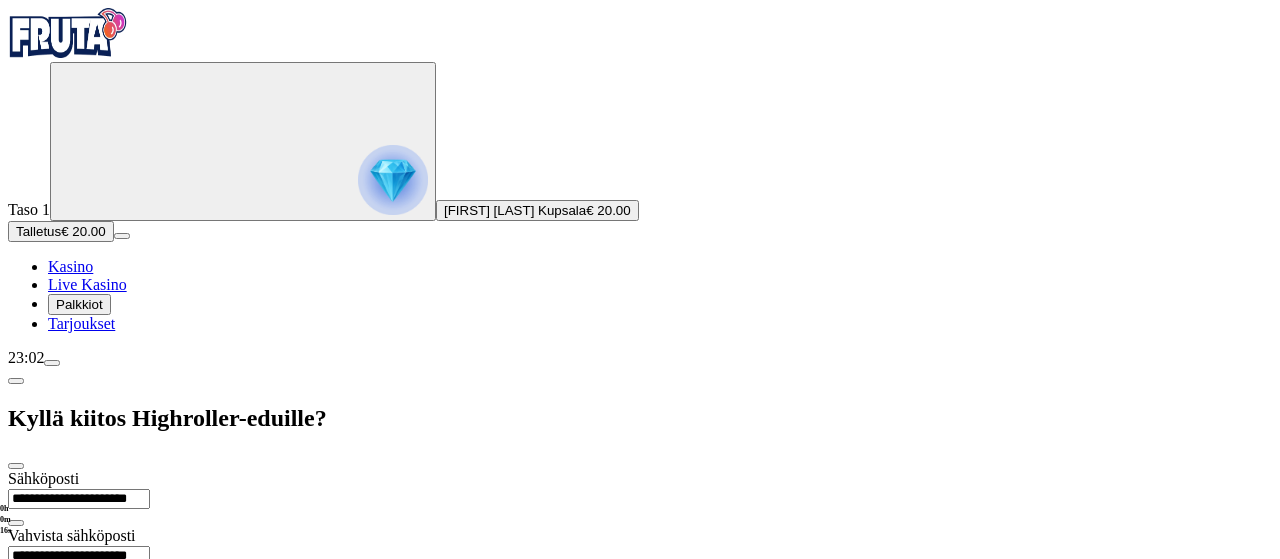 type on "**********" 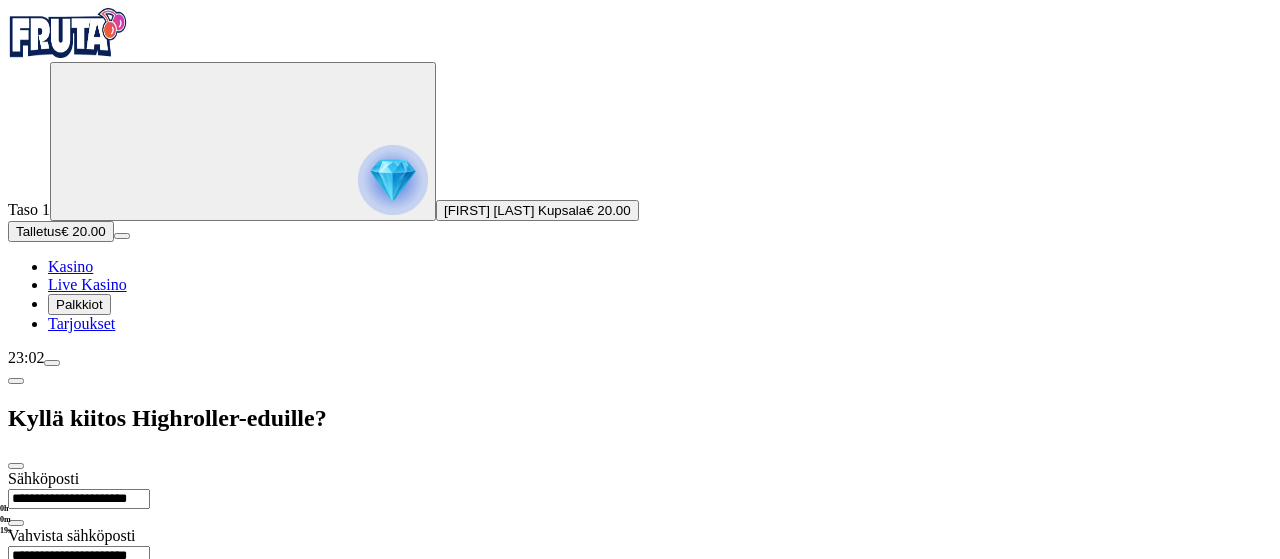 scroll, scrollTop: 80, scrollLeft: 0, axis: vertical 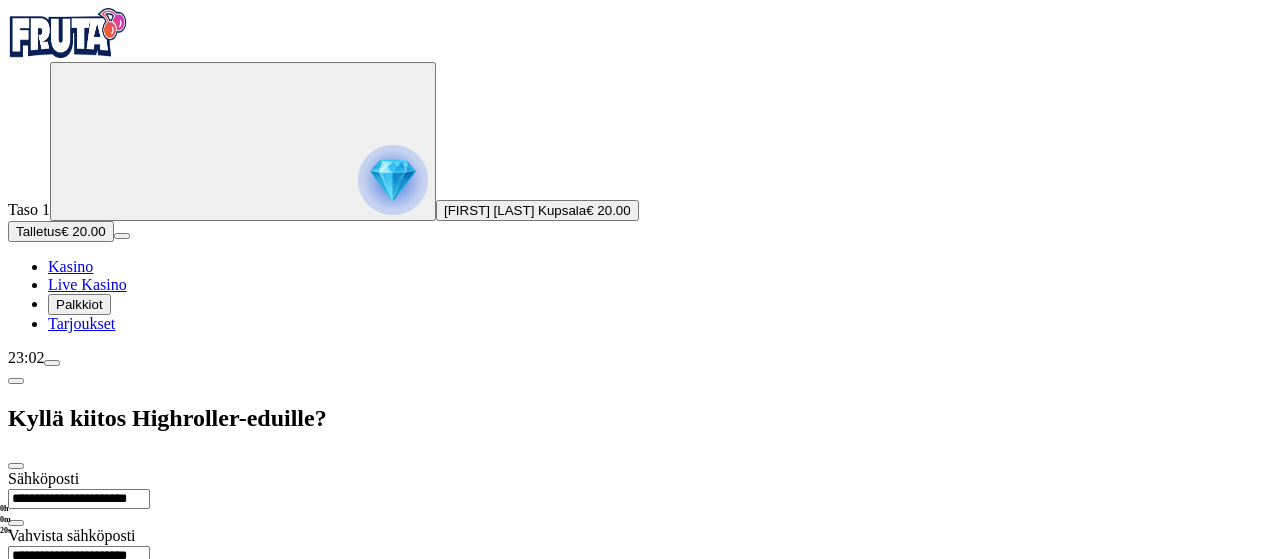 type on "*********" 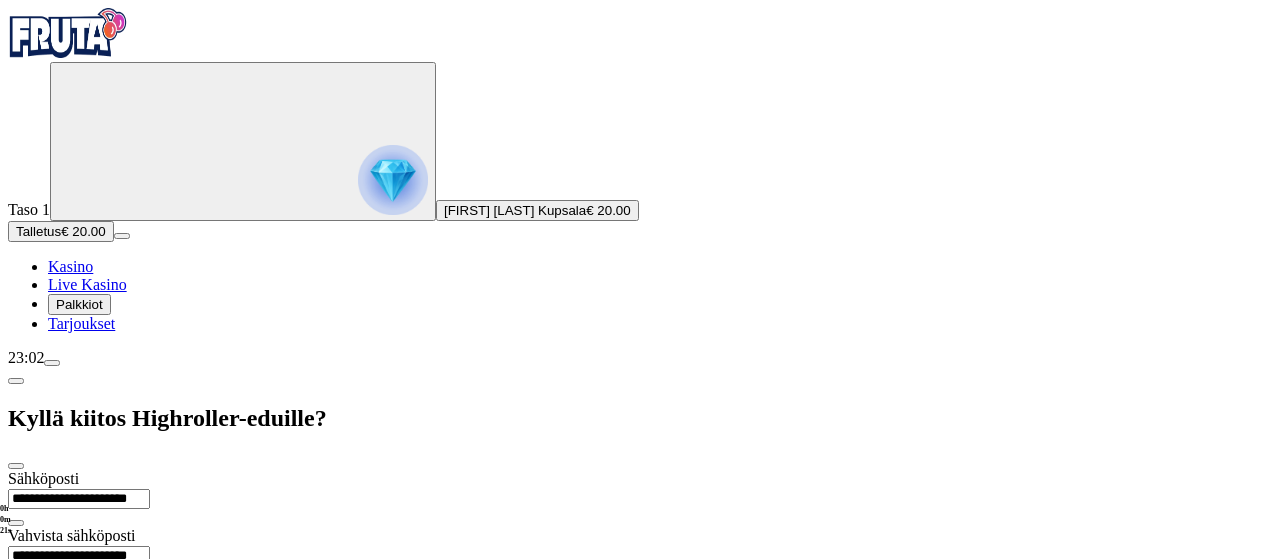 click on "Hyväksyn" at bounding box center (63, 716) 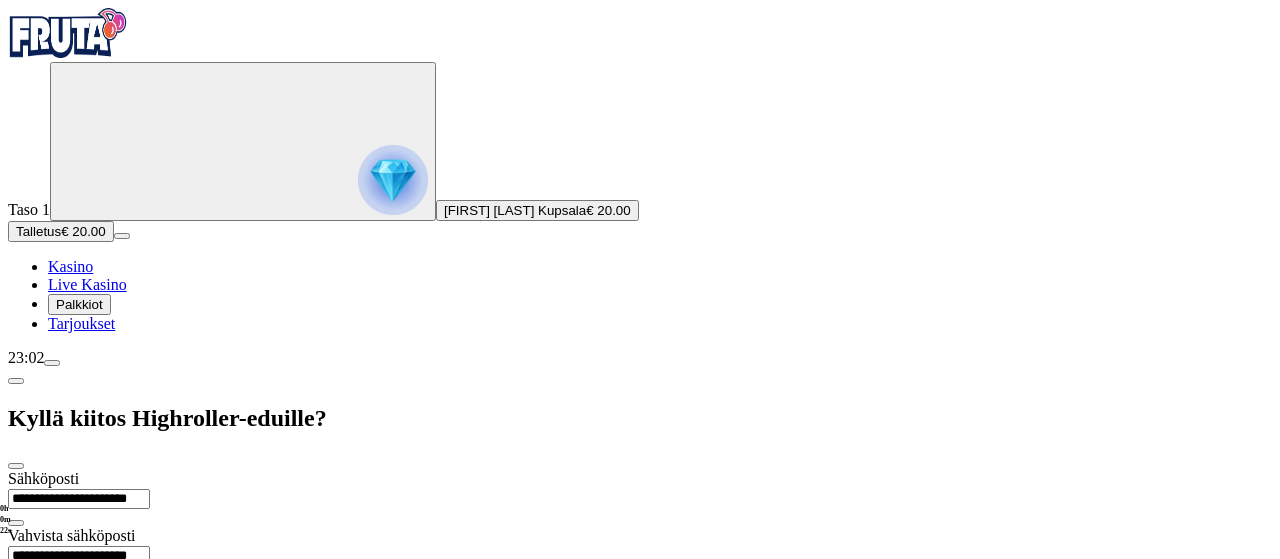 click on "Jatka" at bounding box center (32, 807) 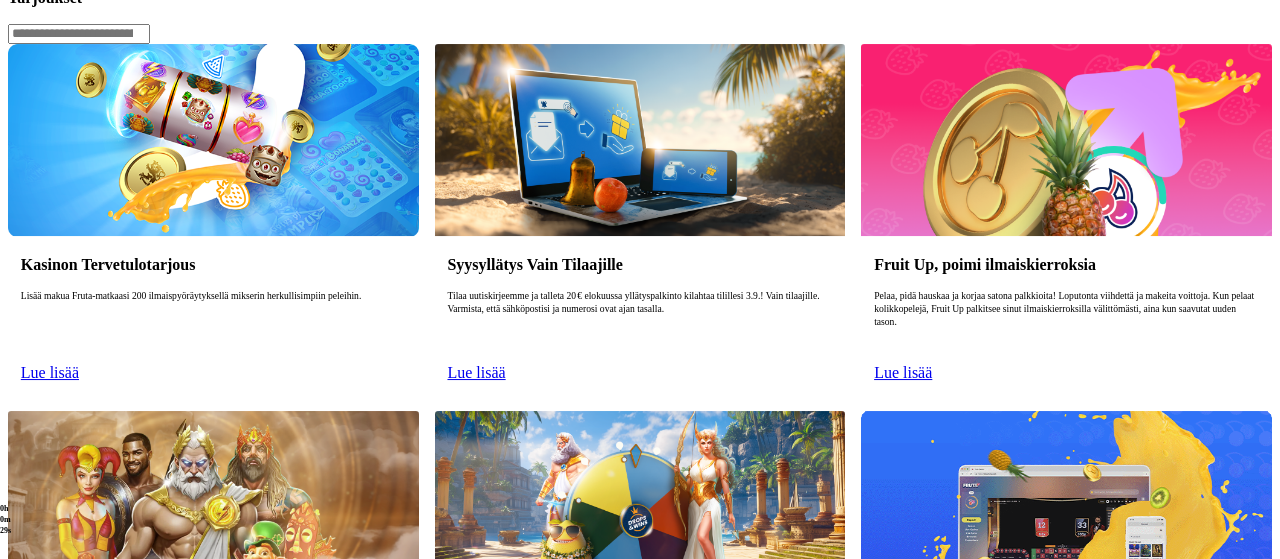 scroll, scrollTop: 0, scrollLeft: 0, axis: both 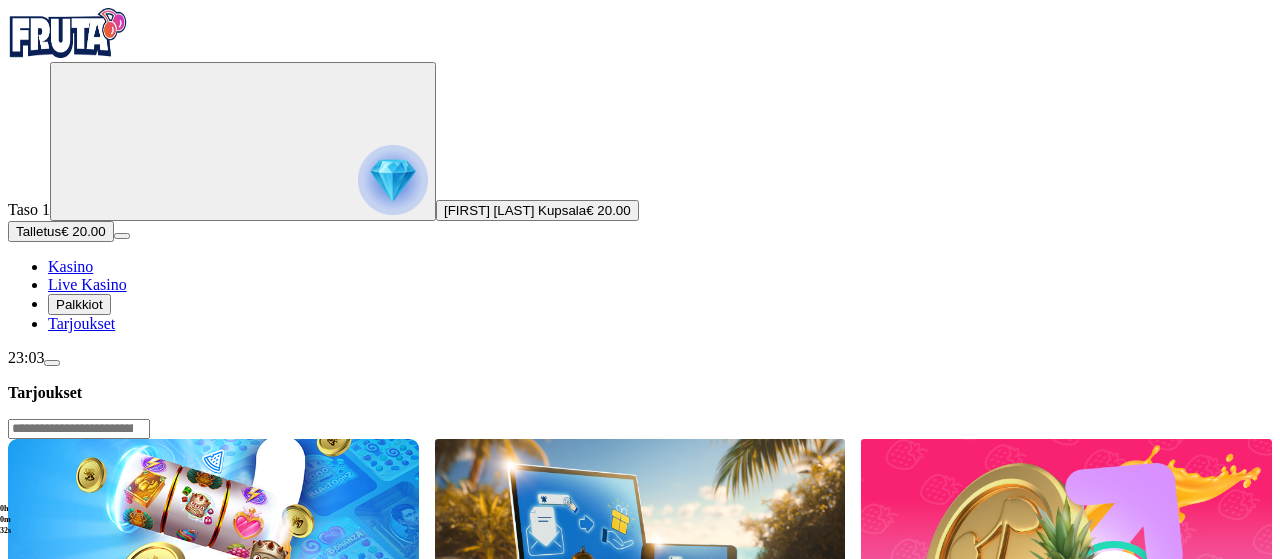 click on "Kasino" at bounding box center [70, 266] 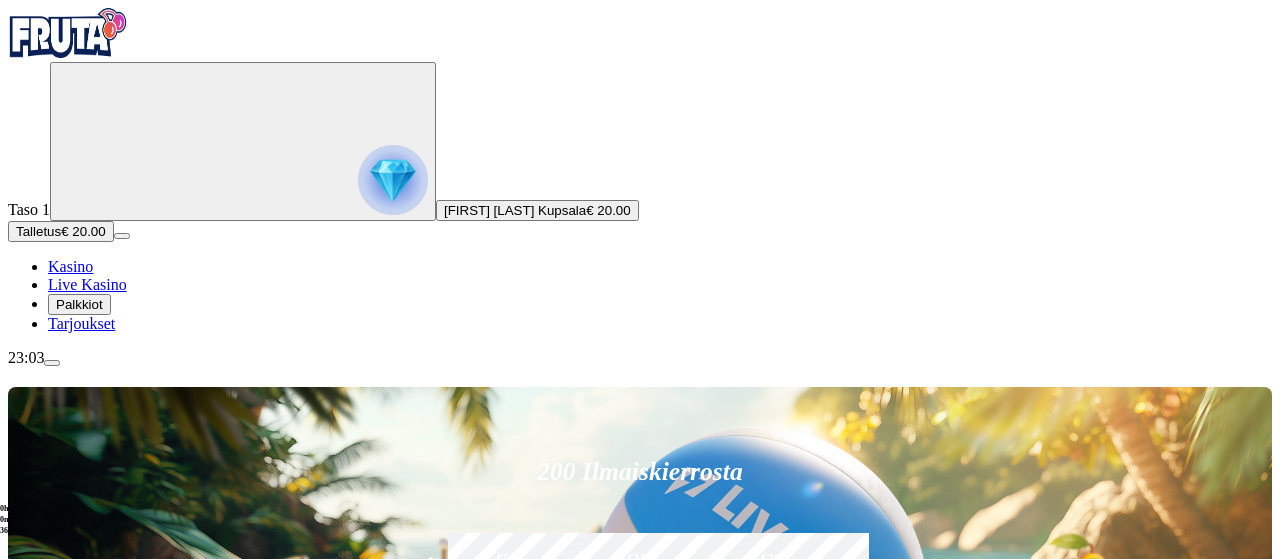 click on "Myöhemmin" at bounding box center [138, 15796] 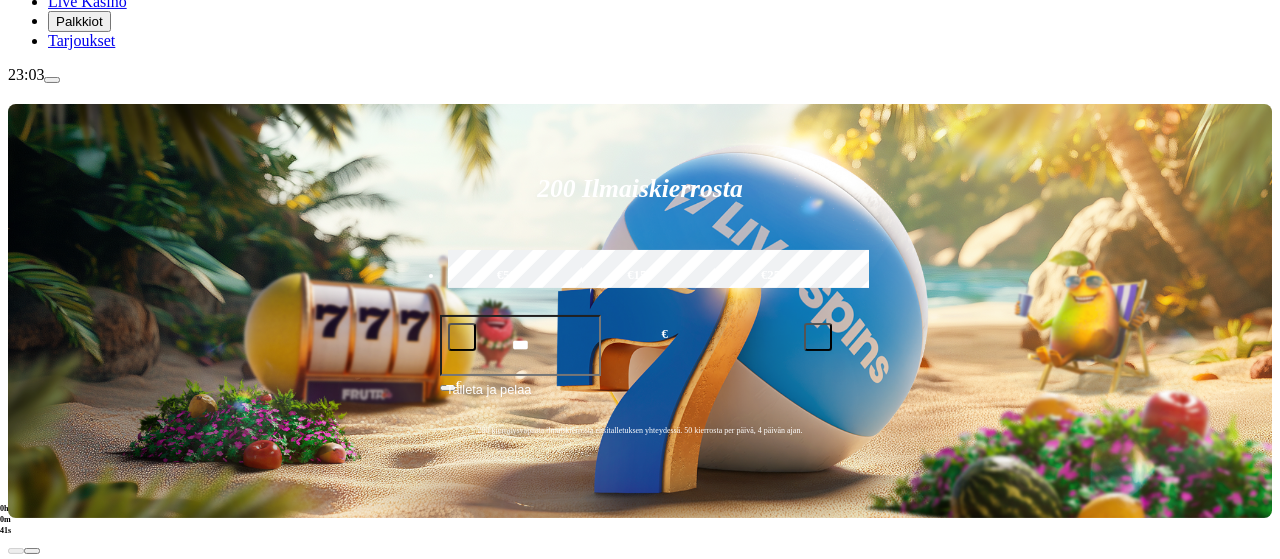 scroll, scrollTop: 387, scrollLeft: 0, axis: vertical 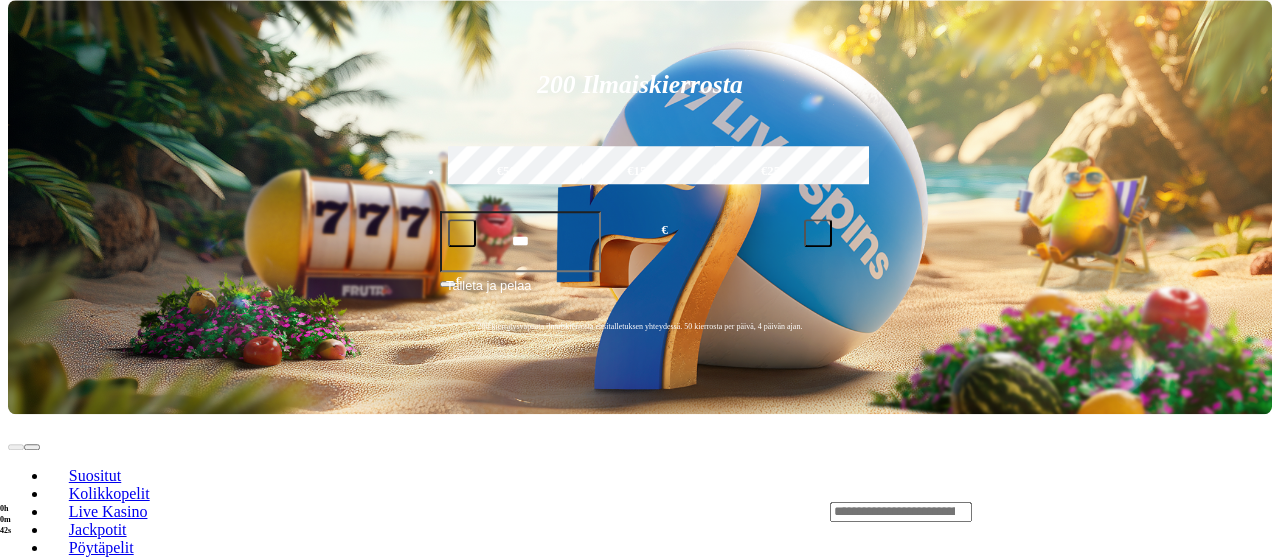 click on "23:03" at bounding box center (640, -29) 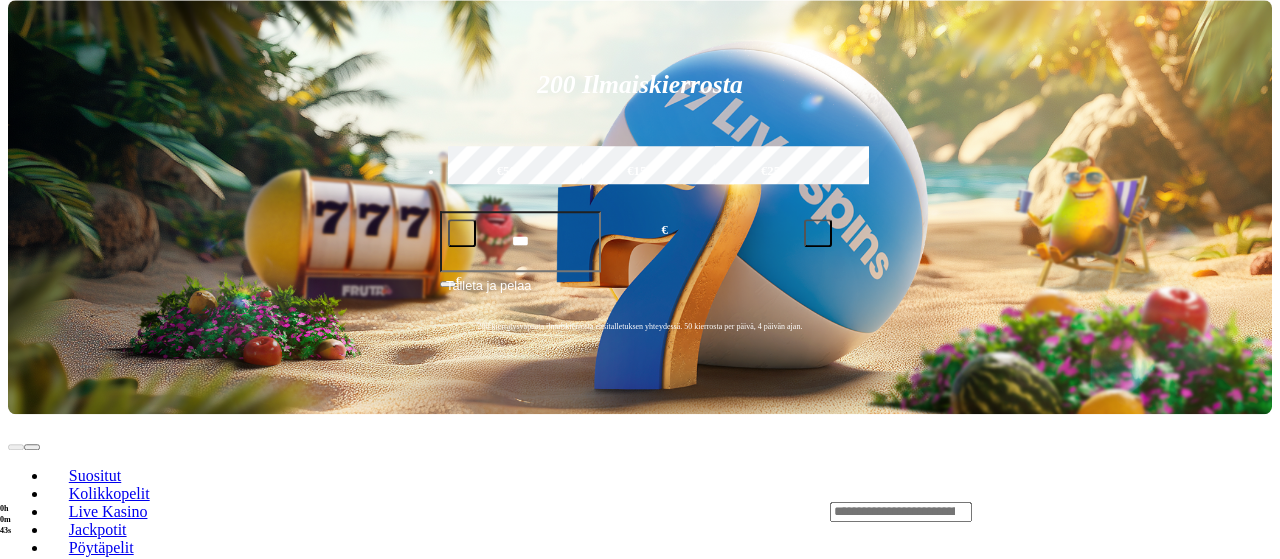 click on "0h 0m 43s" at bounding box center (8, 520) 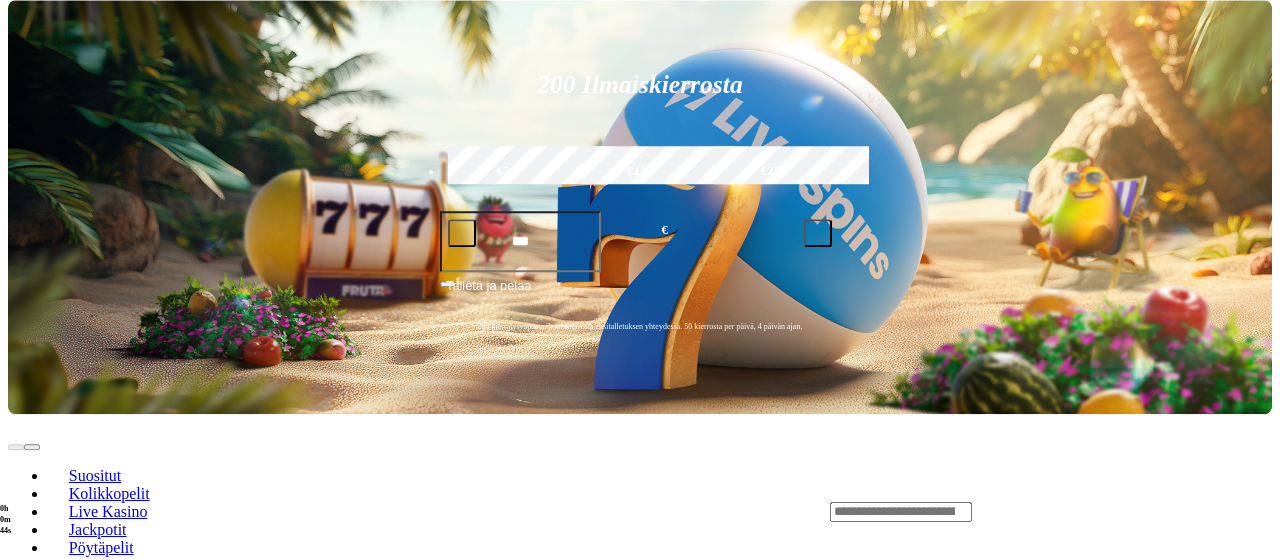 click at bounding box center [52, -24] 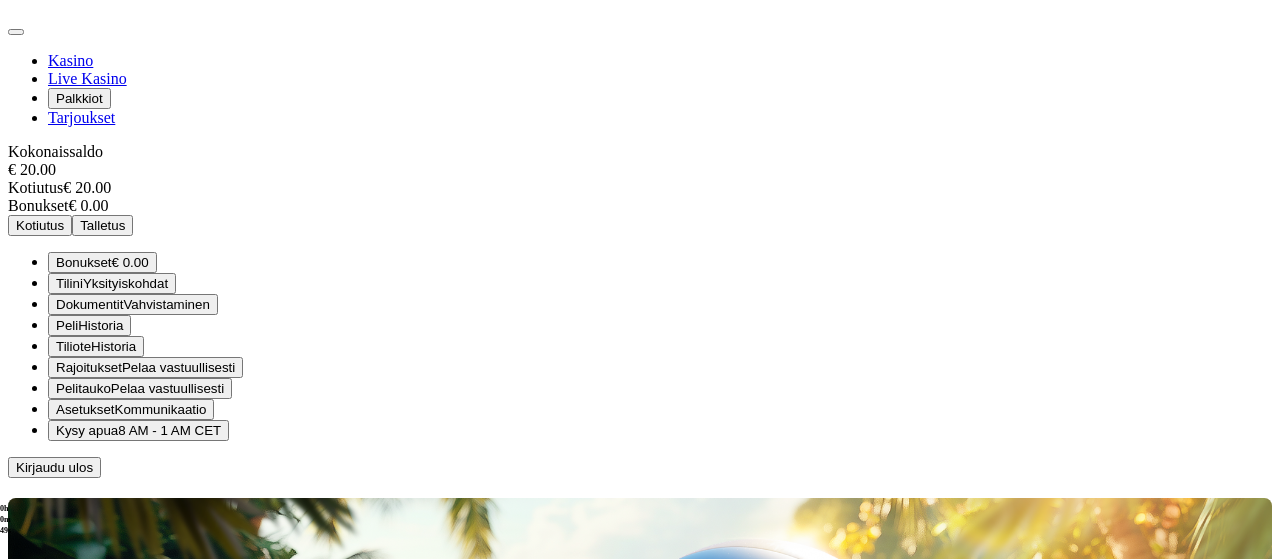 scroll, scrollTop: 149, scrollLeft: 0, axis: vertical 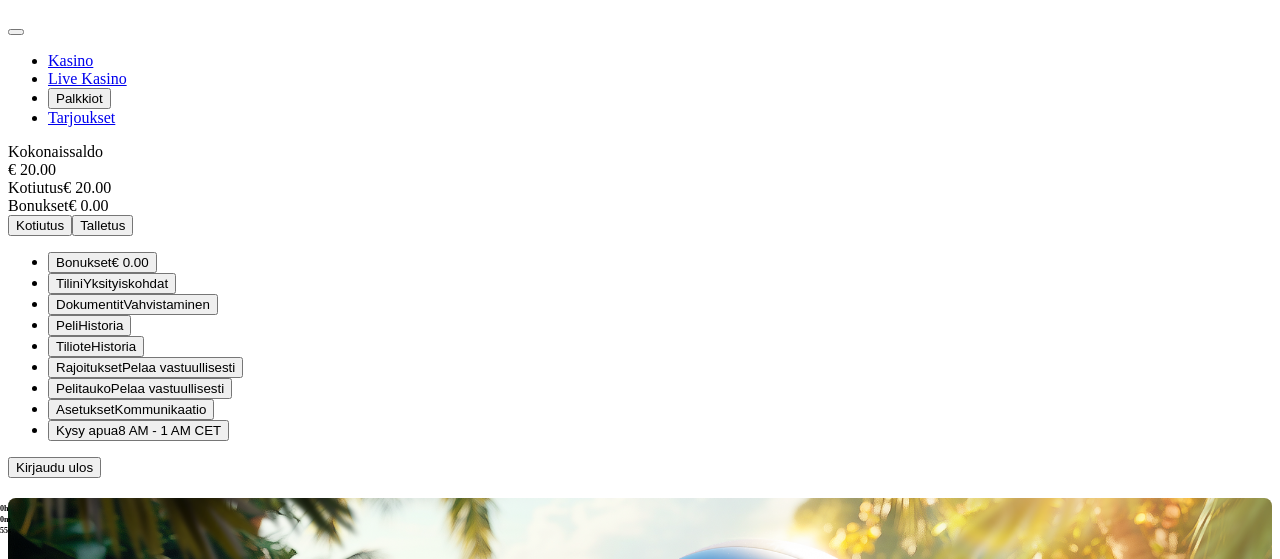 click on "Kommunikaatio" at bounding box center (161, 409) 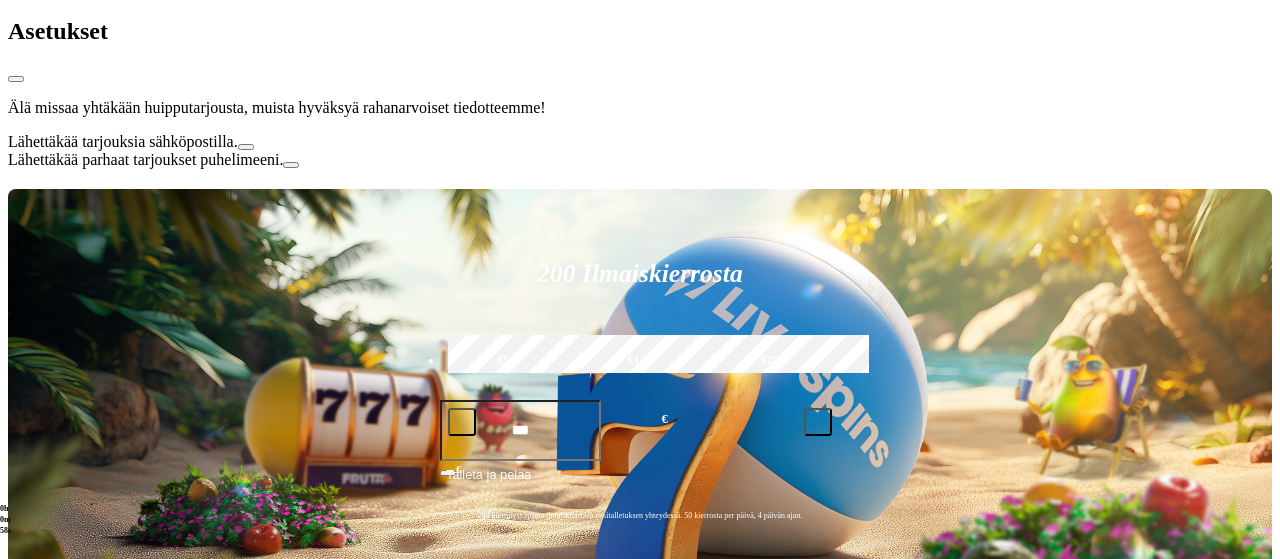 click at bounding box center (16, -6) 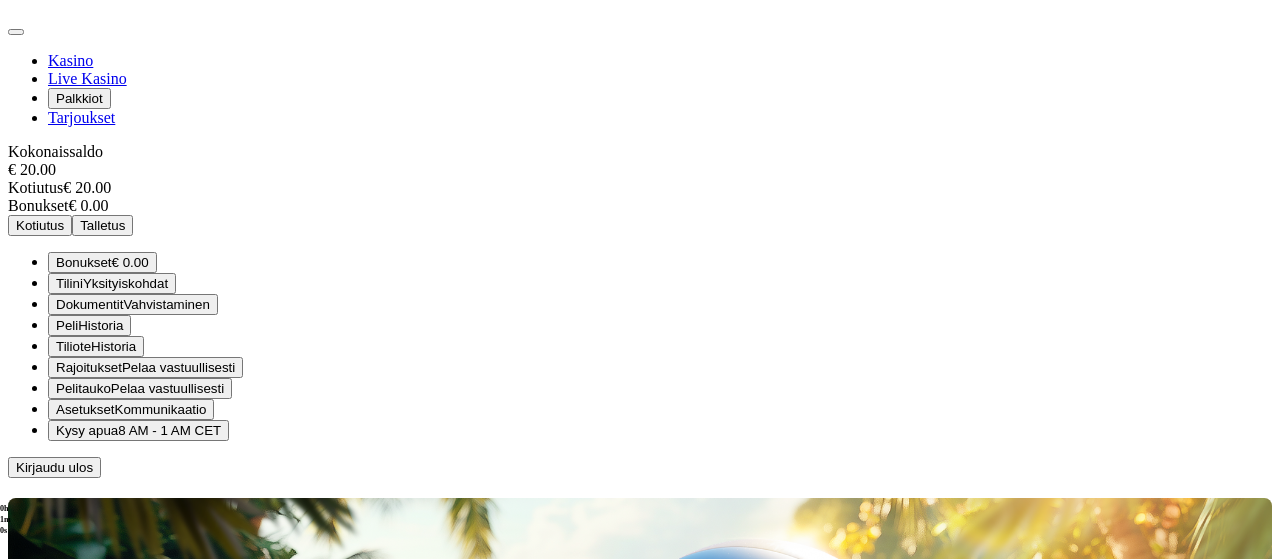 scroll, scrollTop: 149, scrollLeft: 0, axis: vertical 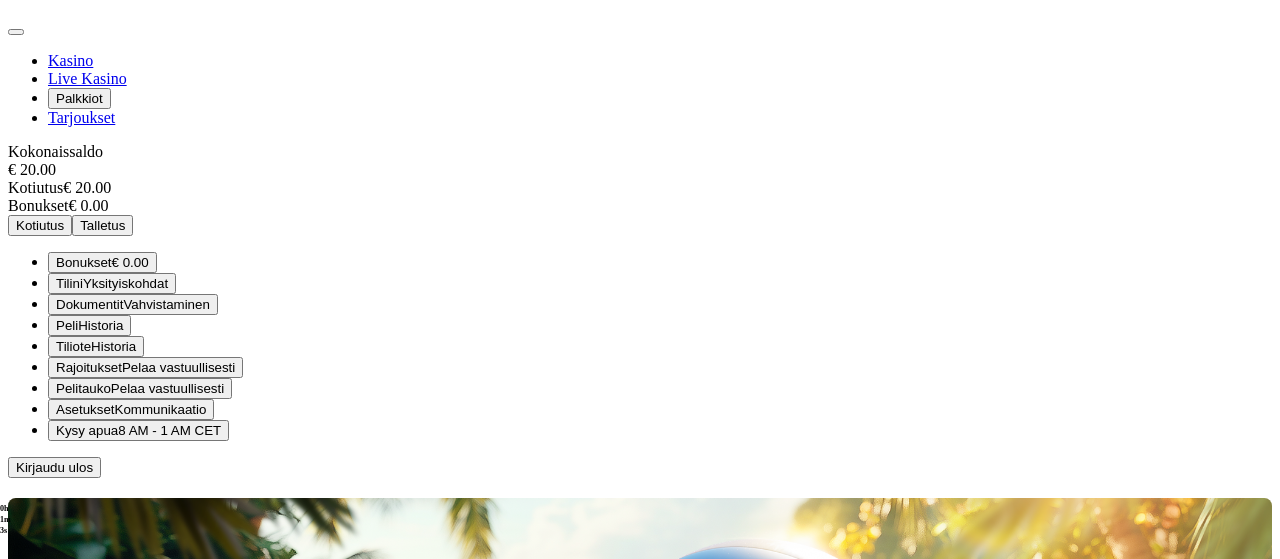 click on "23:03" at bounding box center [640, -29] 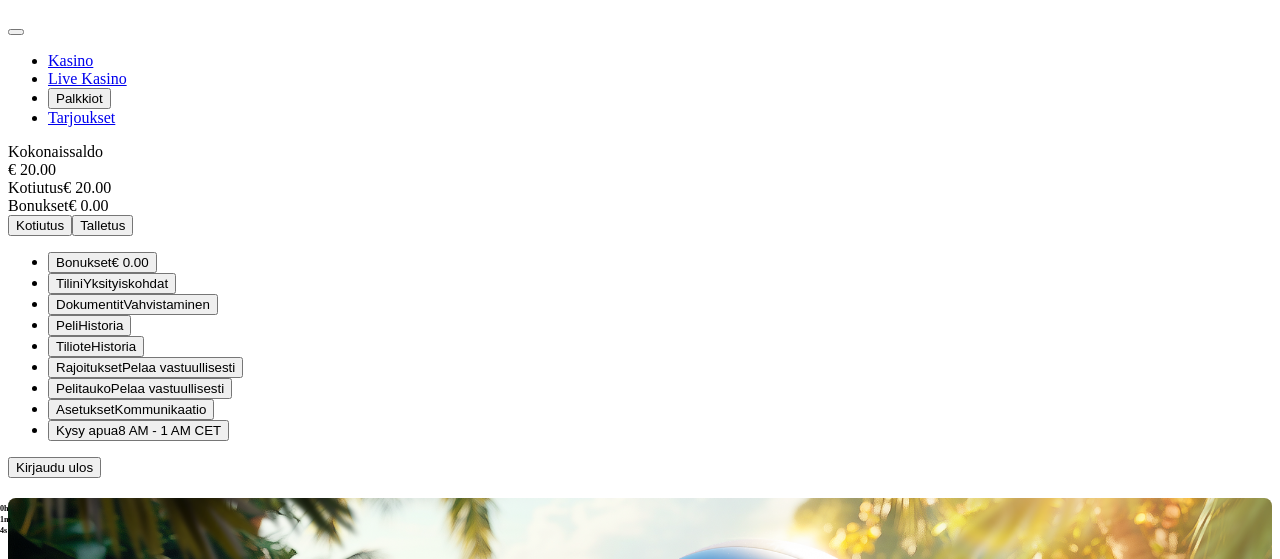 click at bounding box center (16, 32) 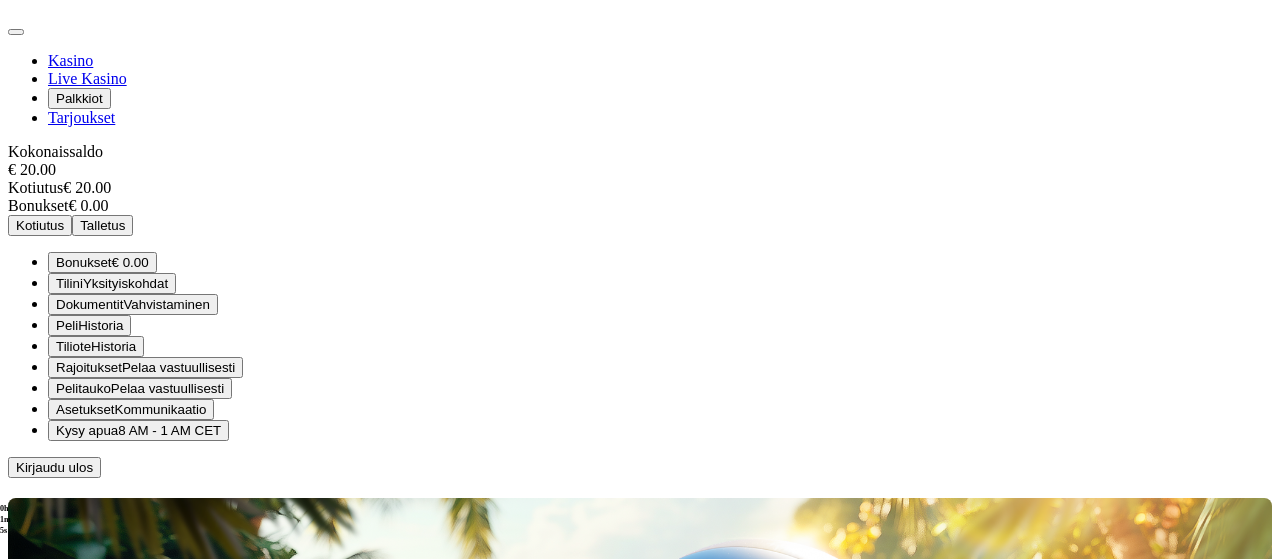 scroll, scrollTop: 0, scrollLeft: 0, axis: both 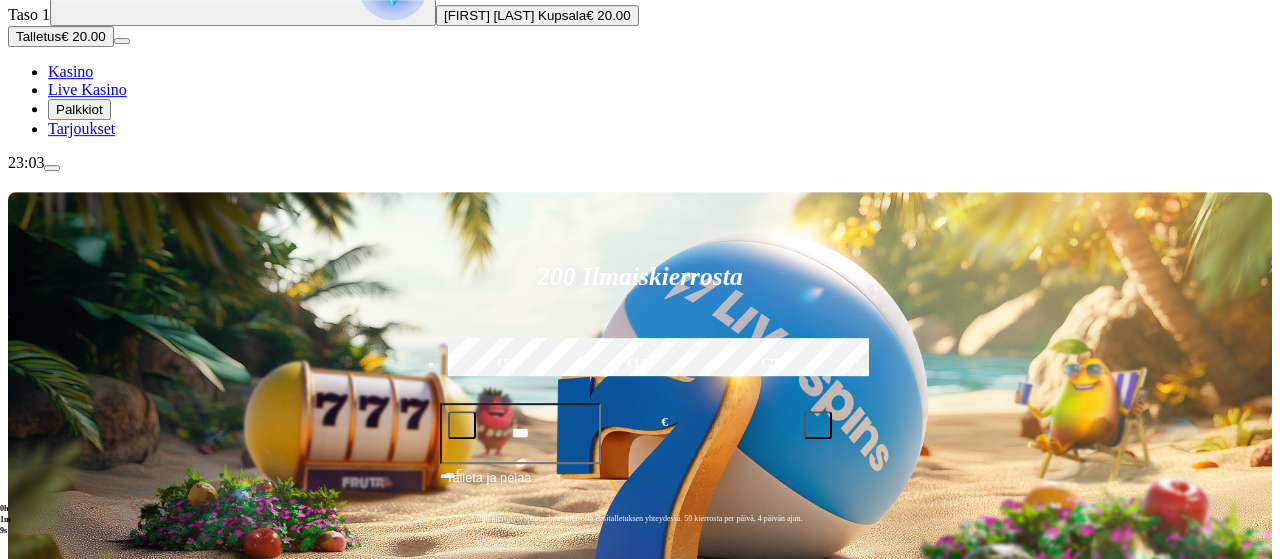 click on "0h 1m 9s" at bounding box center [8, 520] 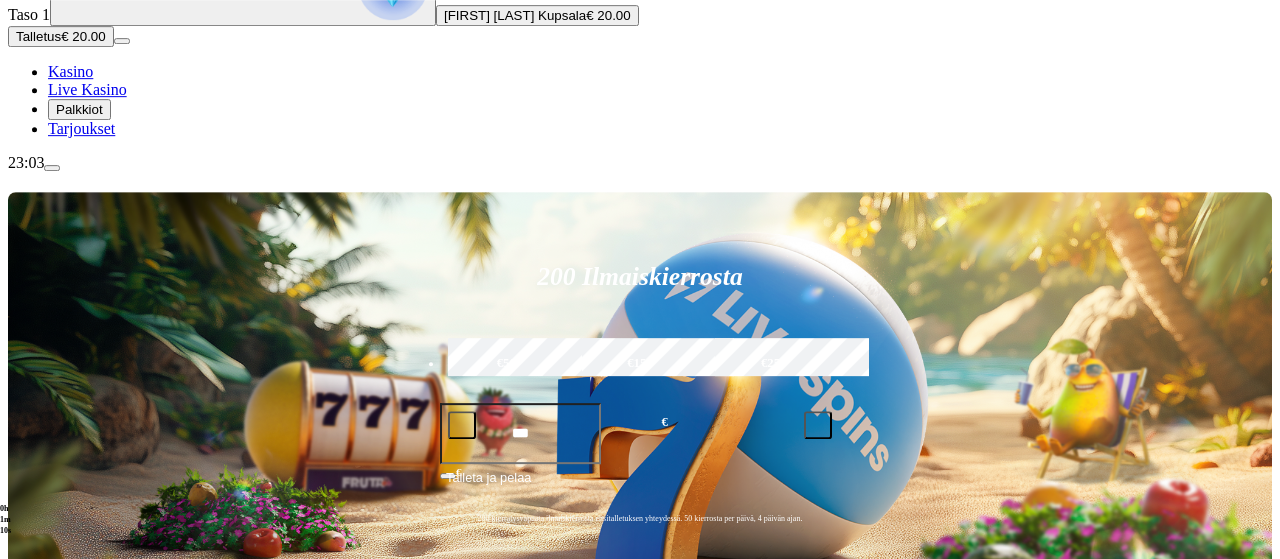 click on "Live Kasino" at bounding box center [87, 89] 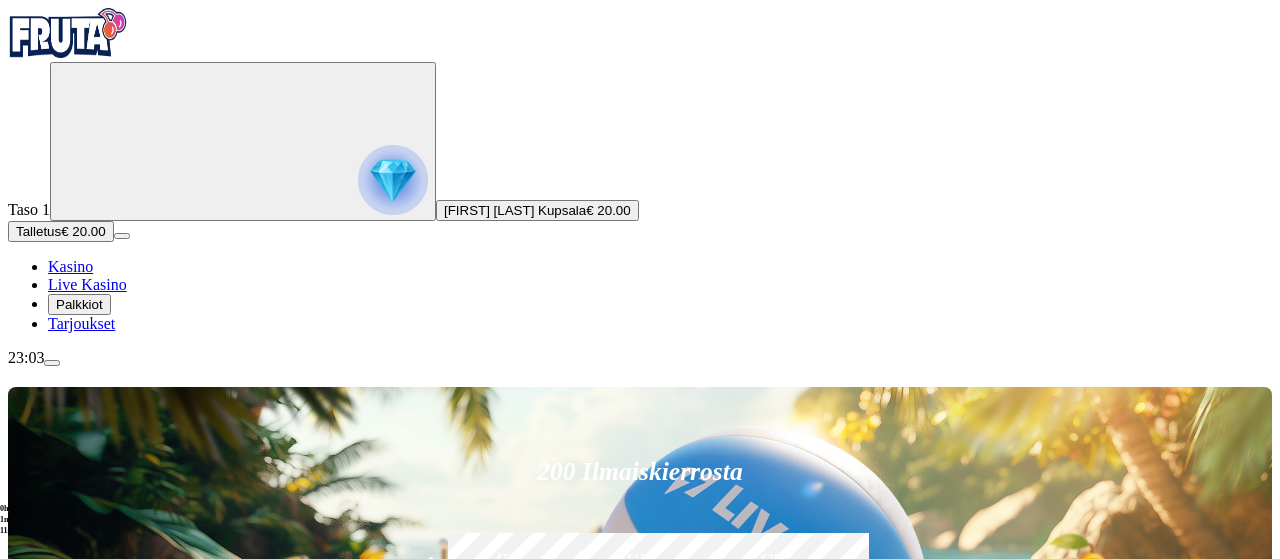 click on "Taso   1 [FIRST] [LAST]  Kupsala € 20.00 Talletus € 20.00 Kasino Live Kasino Palkkiot Tarjoukset" at bounding box center [640, 197] 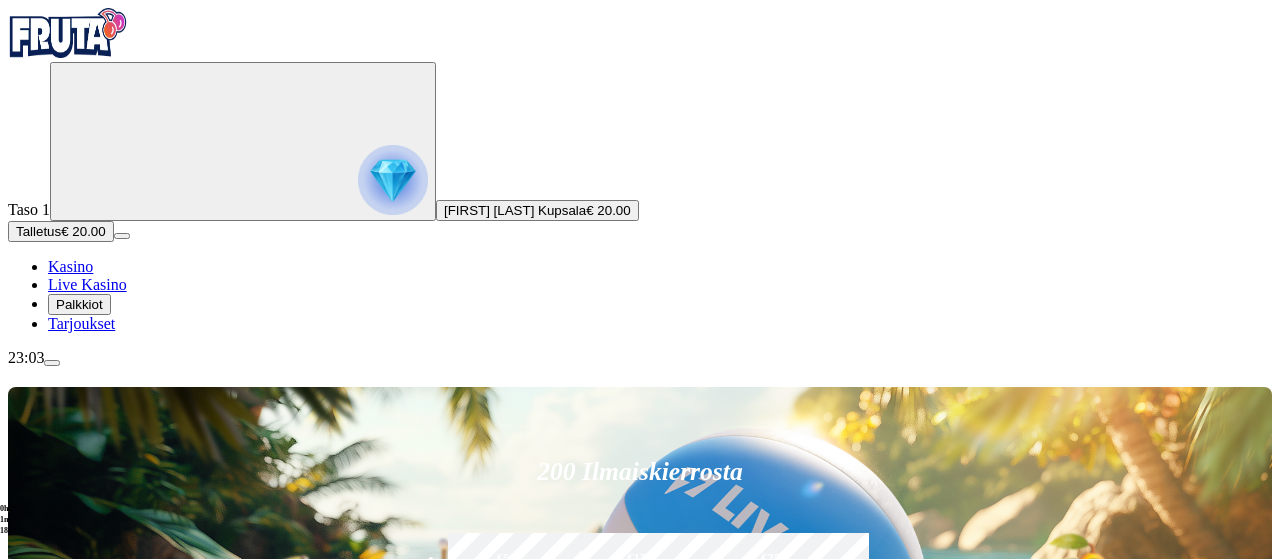 click on "200 Ilmaiskierrosta €50 €150 €250 *** € € Talleta ja pelaa 200 kierrätysvapaata ilmaiskierrosta ensitalletuksen yhteydessä. 50 kierrosta per päivä, 4 päivän ajan." at bounding box center [640, 594] 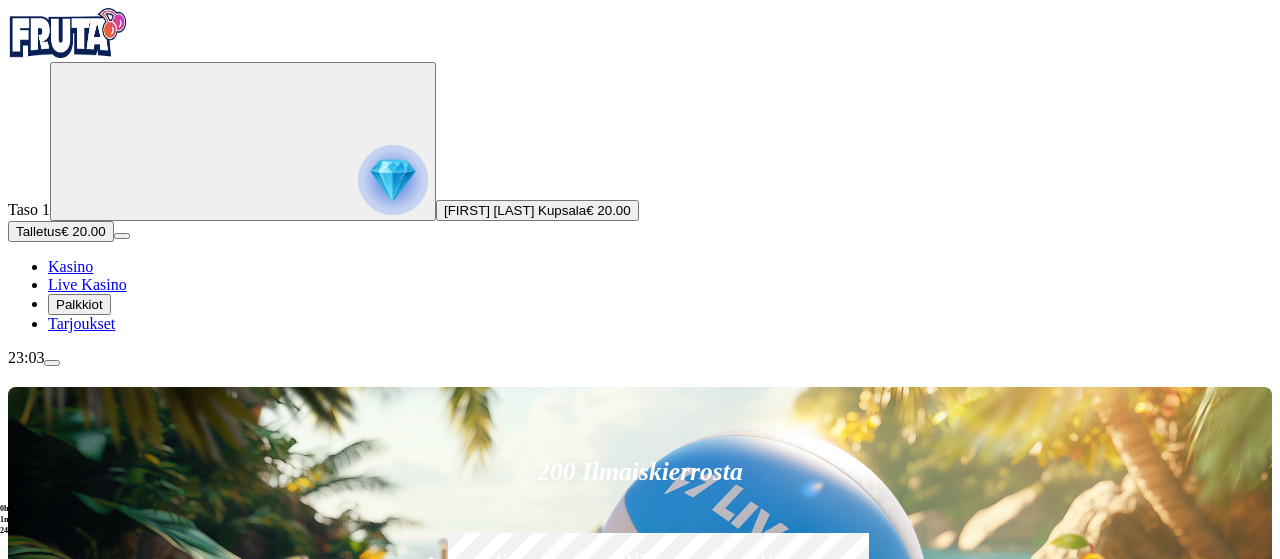 click on "Kaikki VIP Gameshowt Ruletti Blackjack Baccarat" at bounding box center [640, 899] 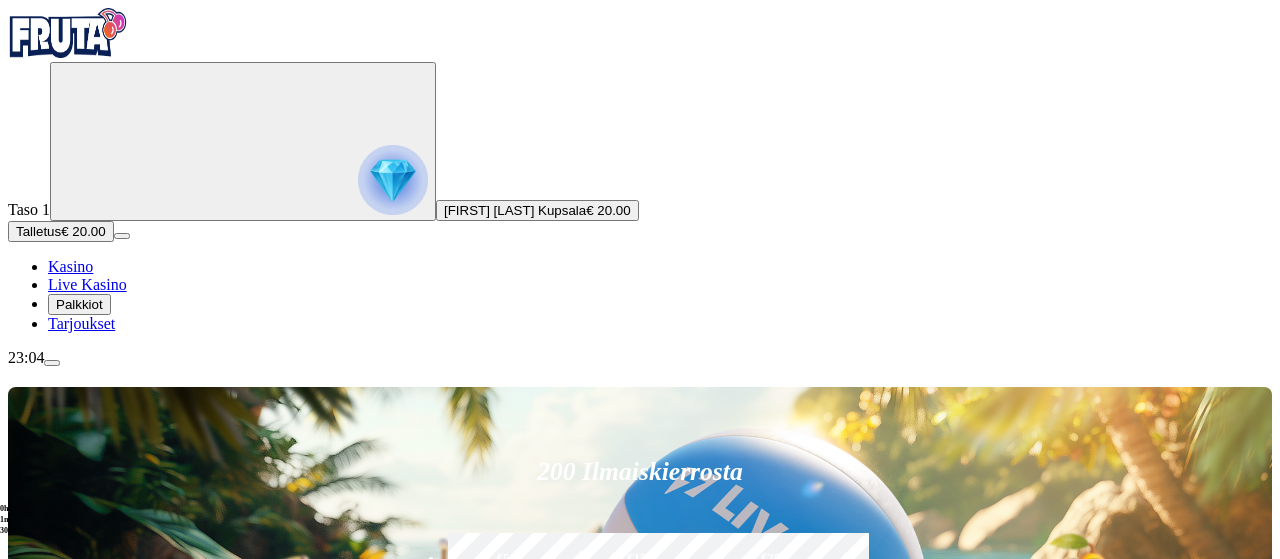 click on "Ruletti" at bounding box center (91, 916) 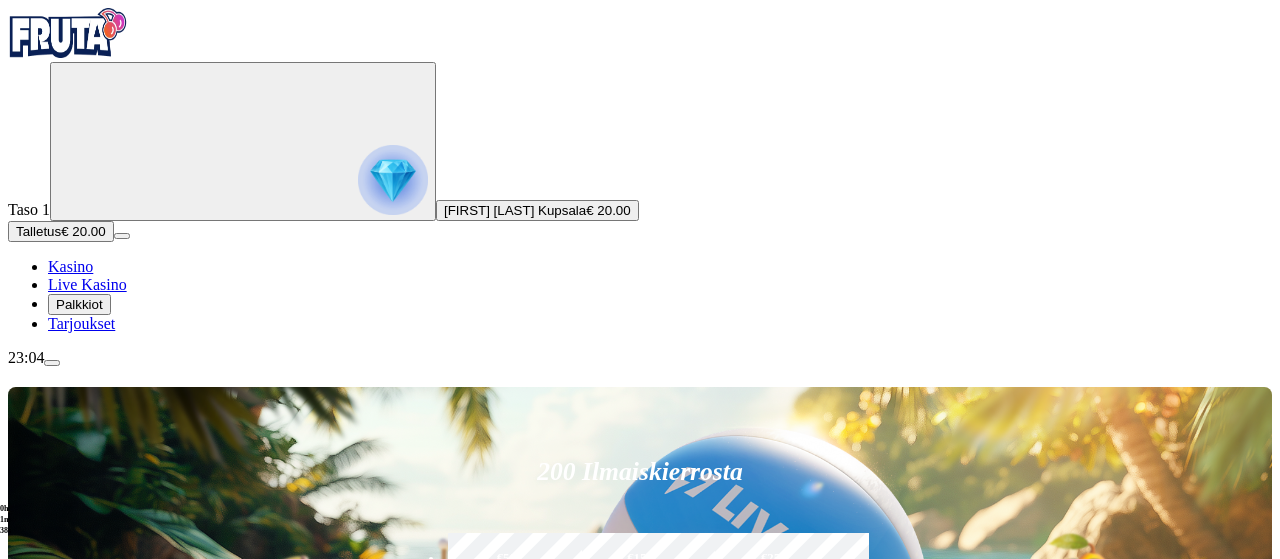 click on "23:04" at bounding box center (640, 358) 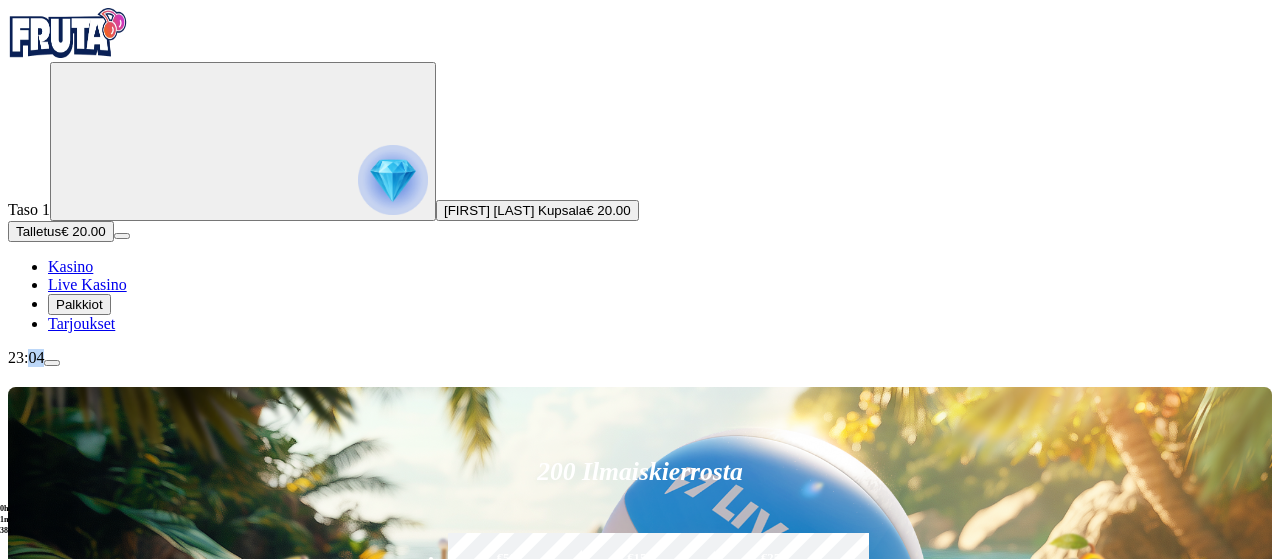click on "23:04" at bounding box center (640, 358) 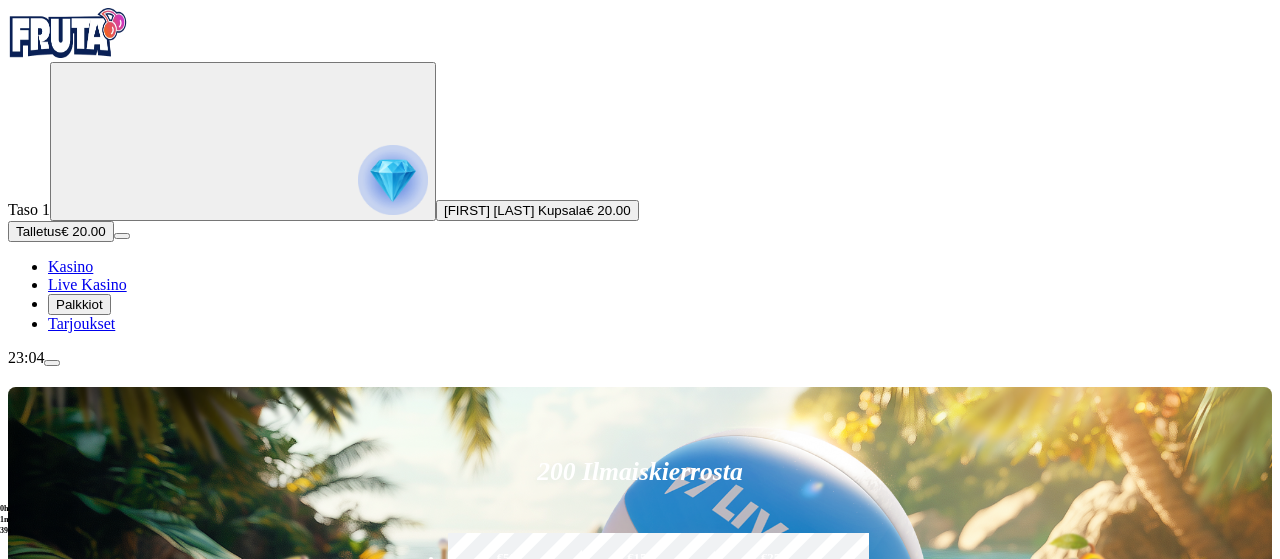 click on "23:04" at bounding box center [640, 358] 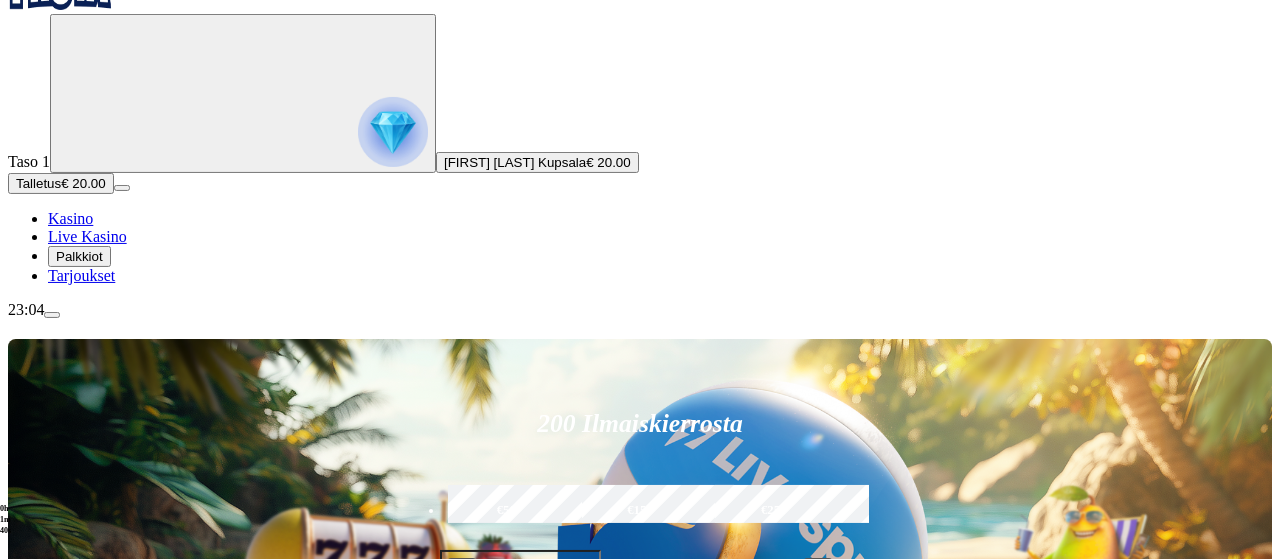 scroll, scrollTop: 112, scrollLeft: 0, axis: vertical 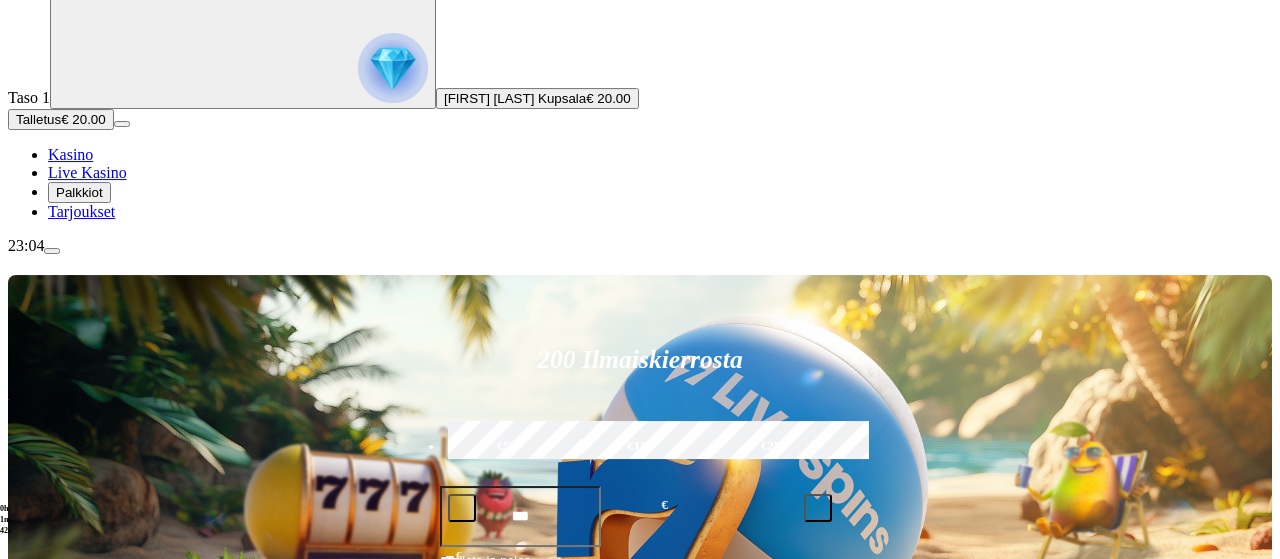 click on "0h 1m 42s" at bounding box center [8, 520] 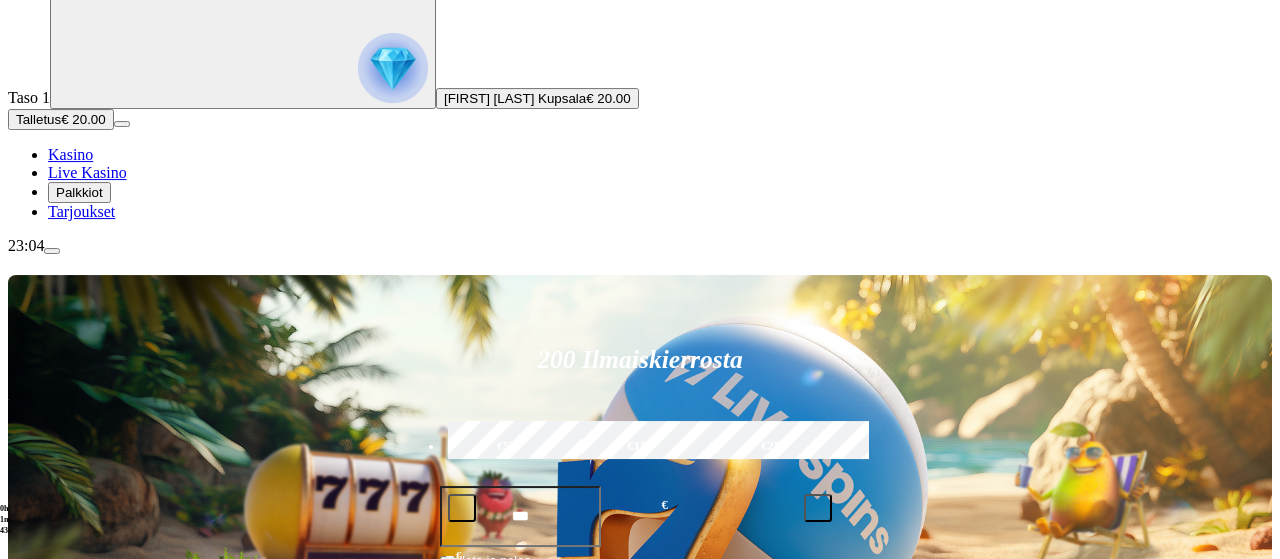 click on "23:04" at bounding box center (640, 246) 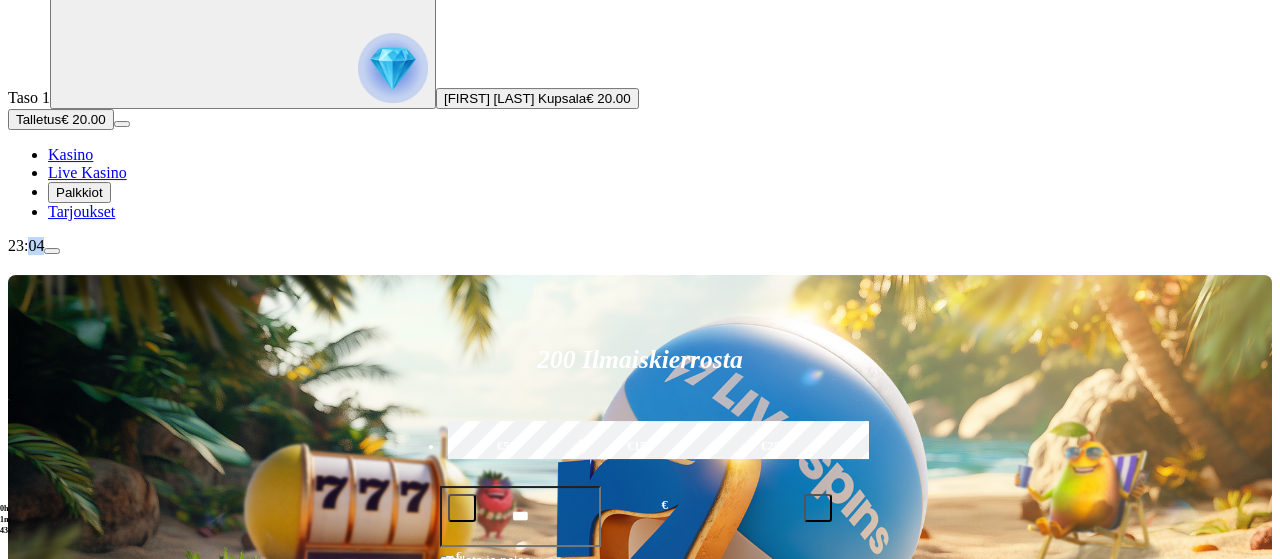 click on "23:04" at bounding box center [640, 246] 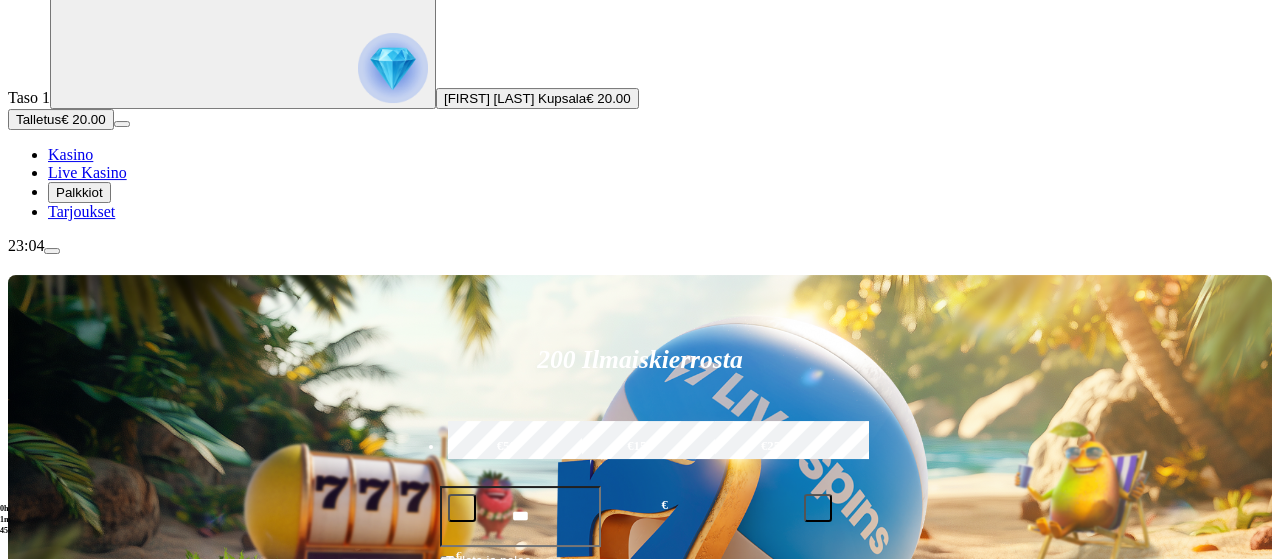 click at bounding box center (901, 787) 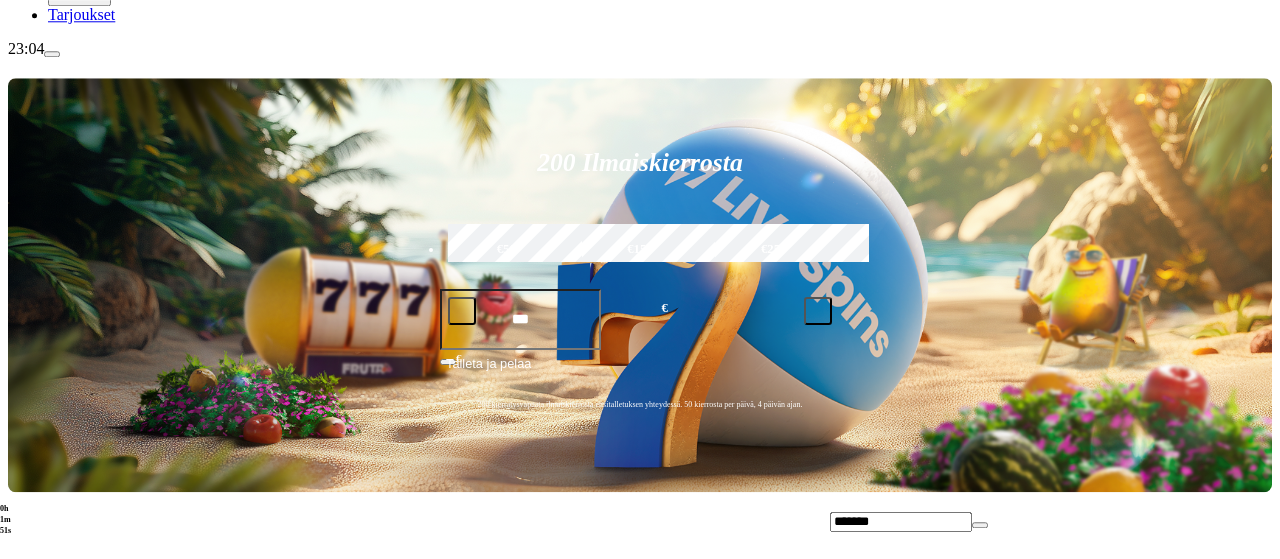 scroll, scrollTop: 310, scrollLeft: 0, axis: vertical 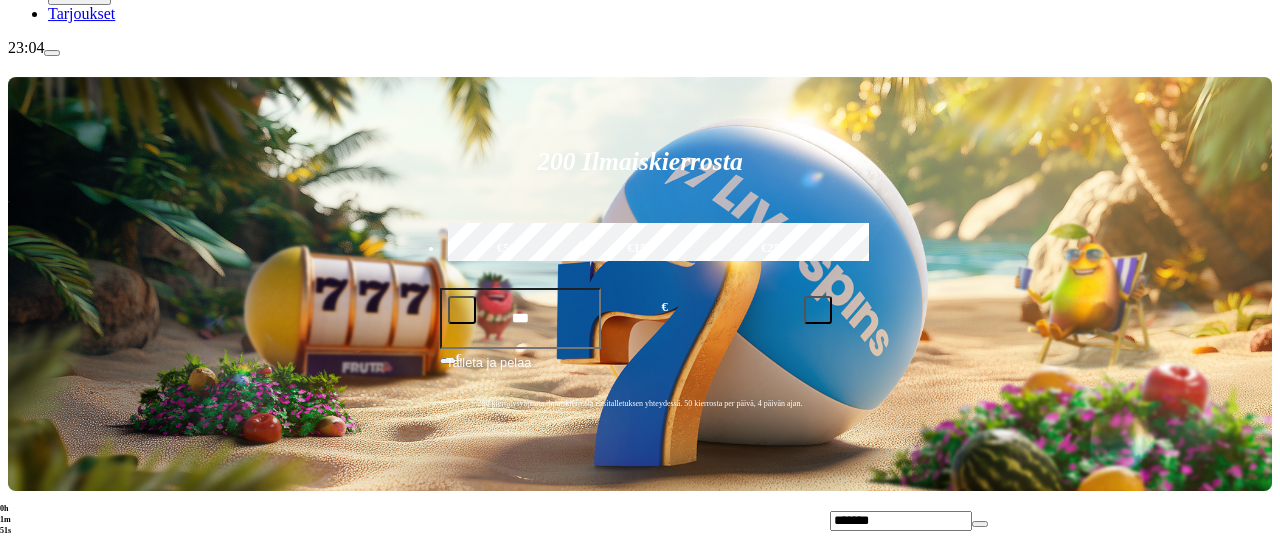 type on "*******" 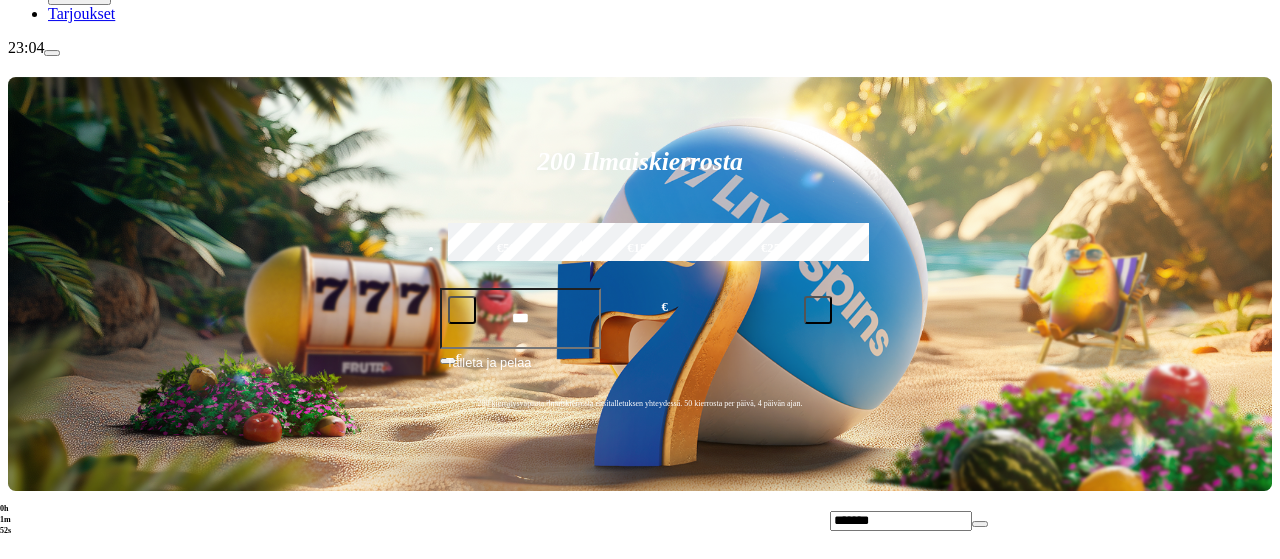 click at bounding box center [1054, 633] 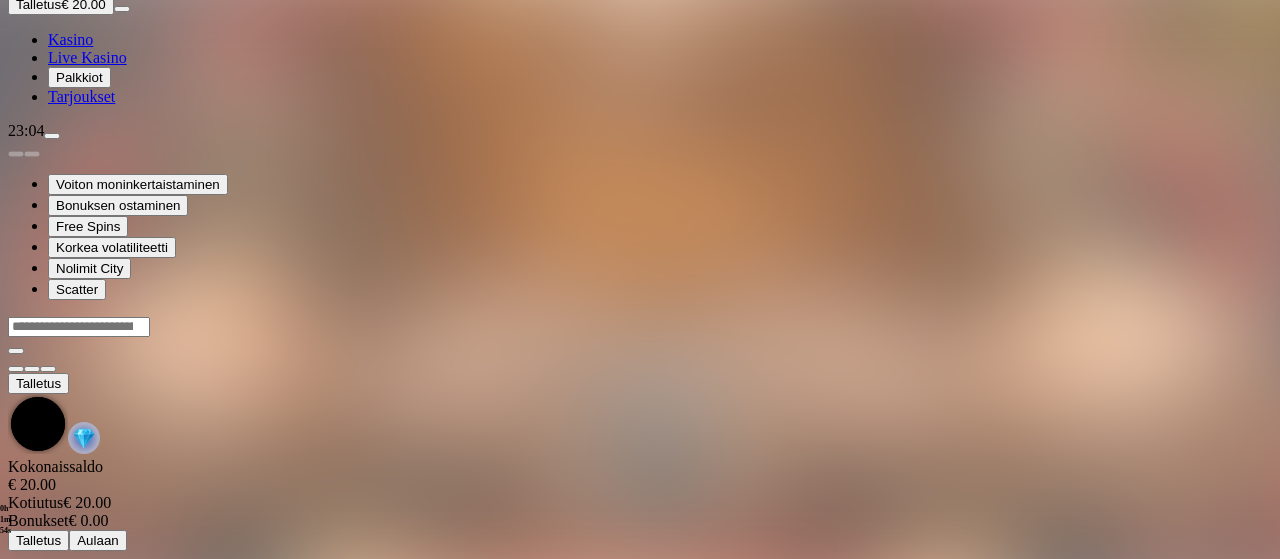 scroll, scrollTop: 0, scrollLeft: 0, axis: both 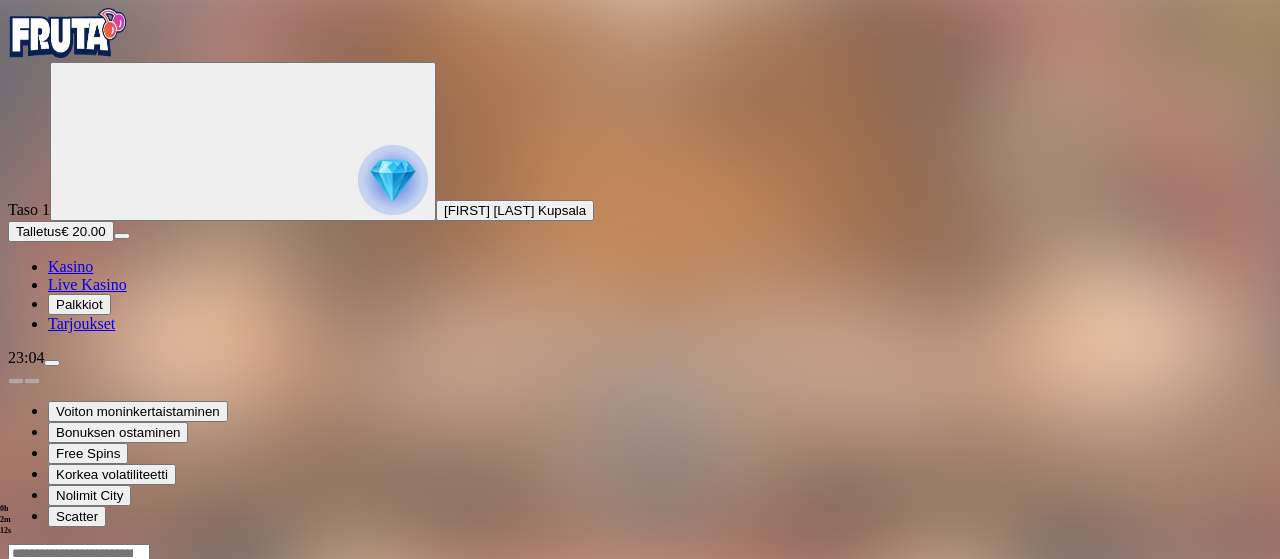 click at bounding box center [48, 736] 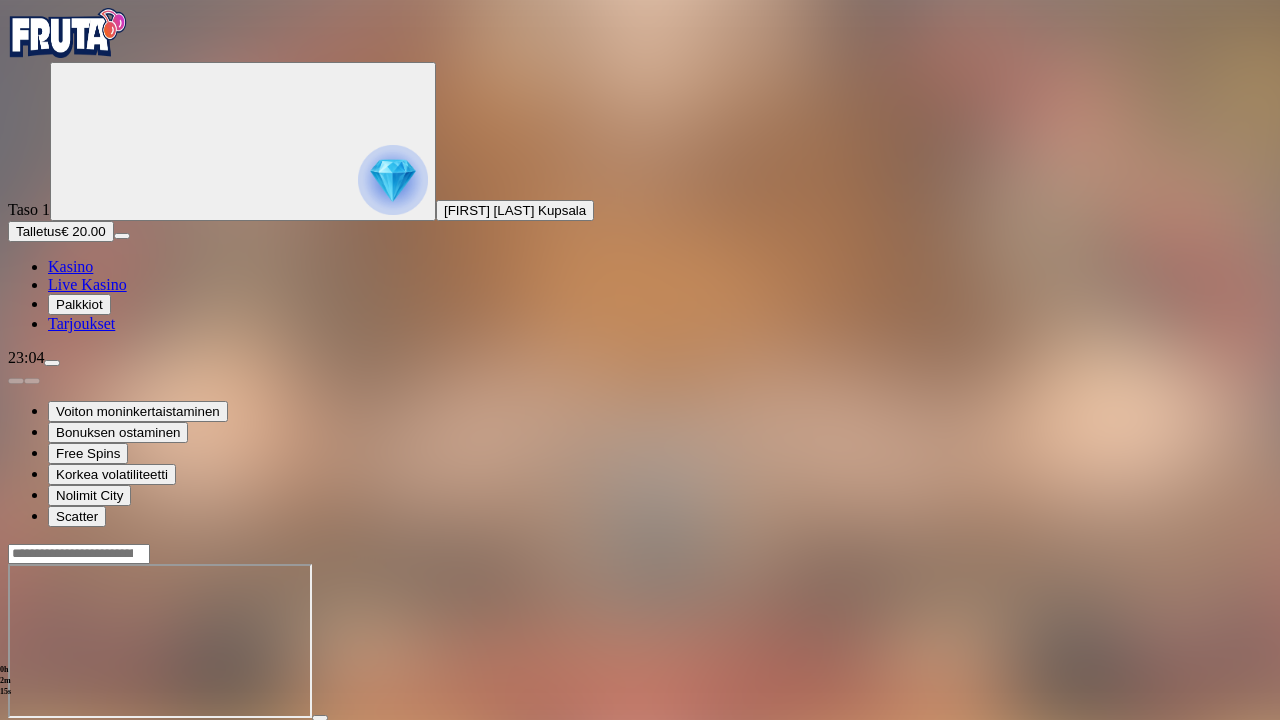 type 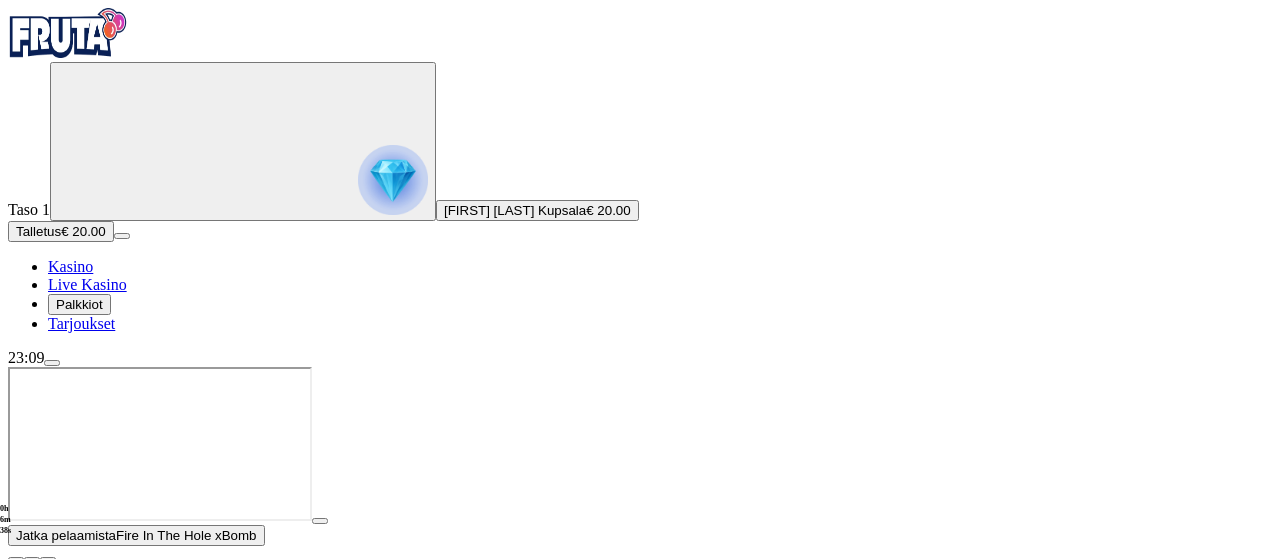 click at bounding box center [16, 560] 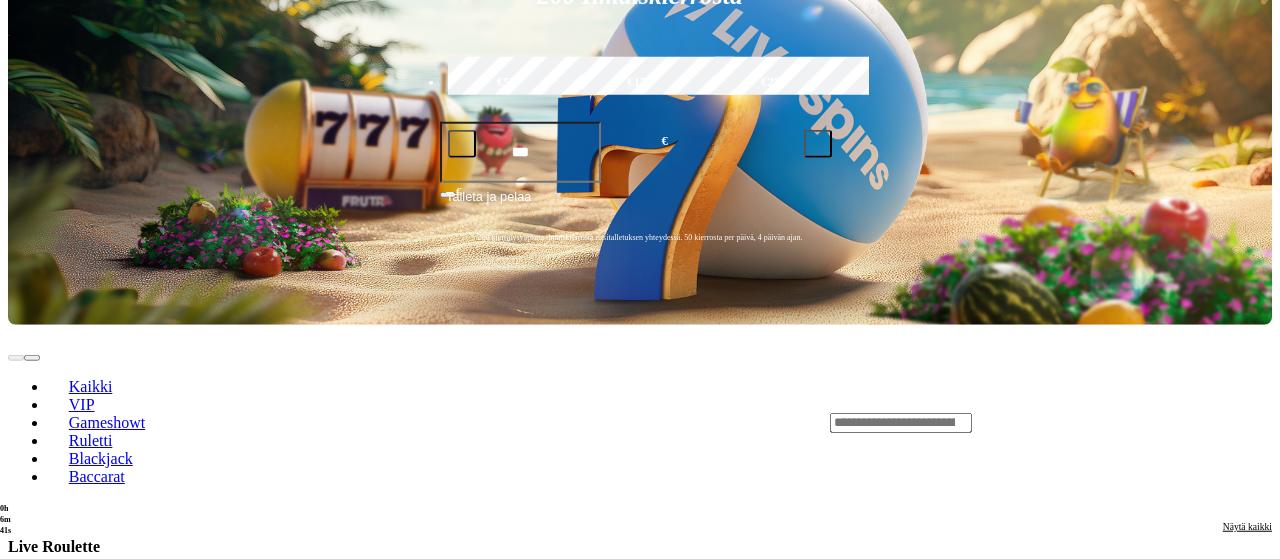 scroll, scrollTop: 490, scrollLeft: 0, axis: vertical 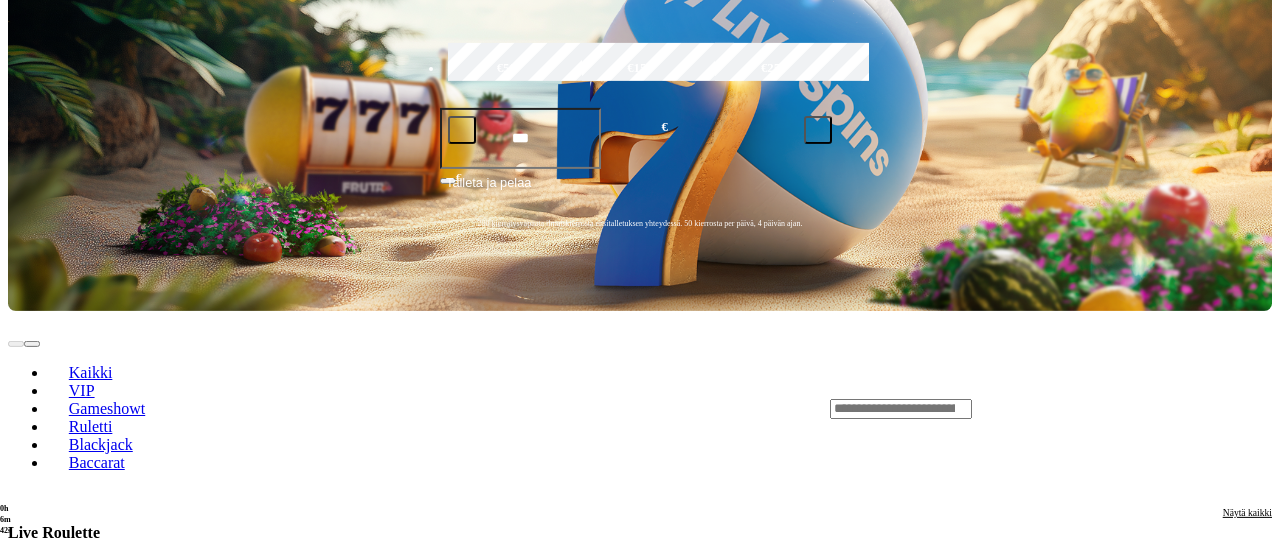 click on "Kasino" at bounding box center (70, -224) 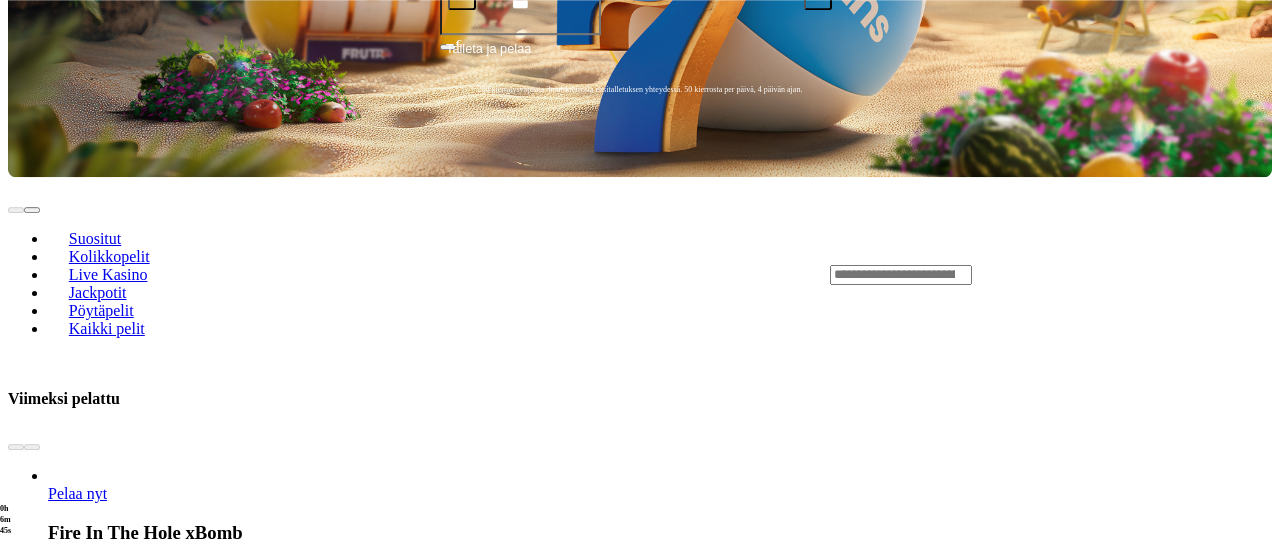 scroll, scrollTop: 632, scrollLeft: 0, axis: vertical 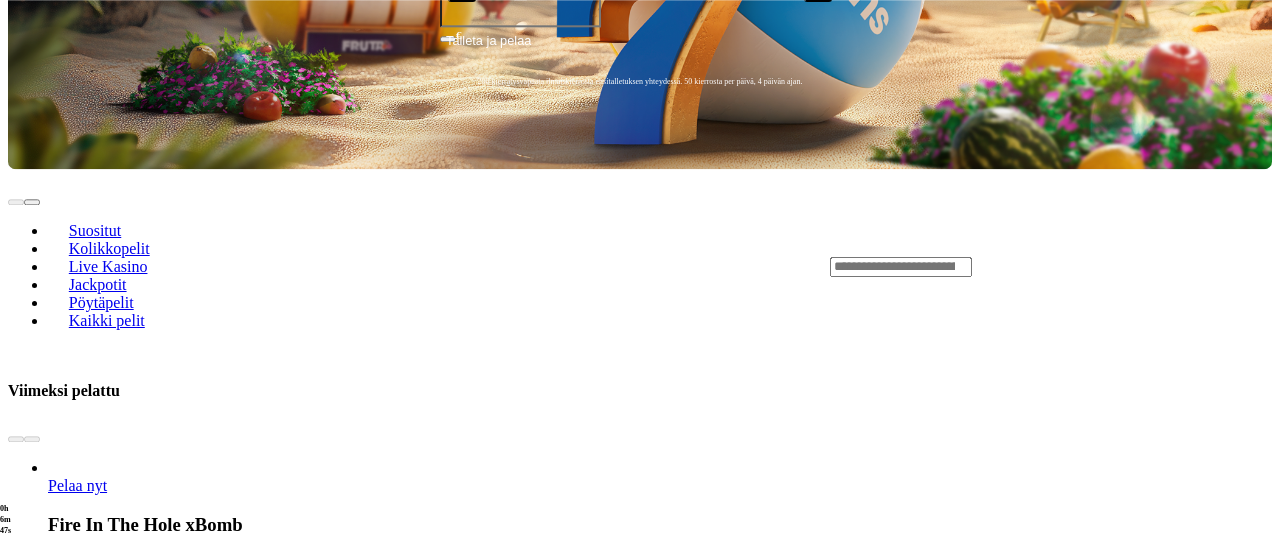 click on "Pelaa nyt" at bounding box center (77, 688) 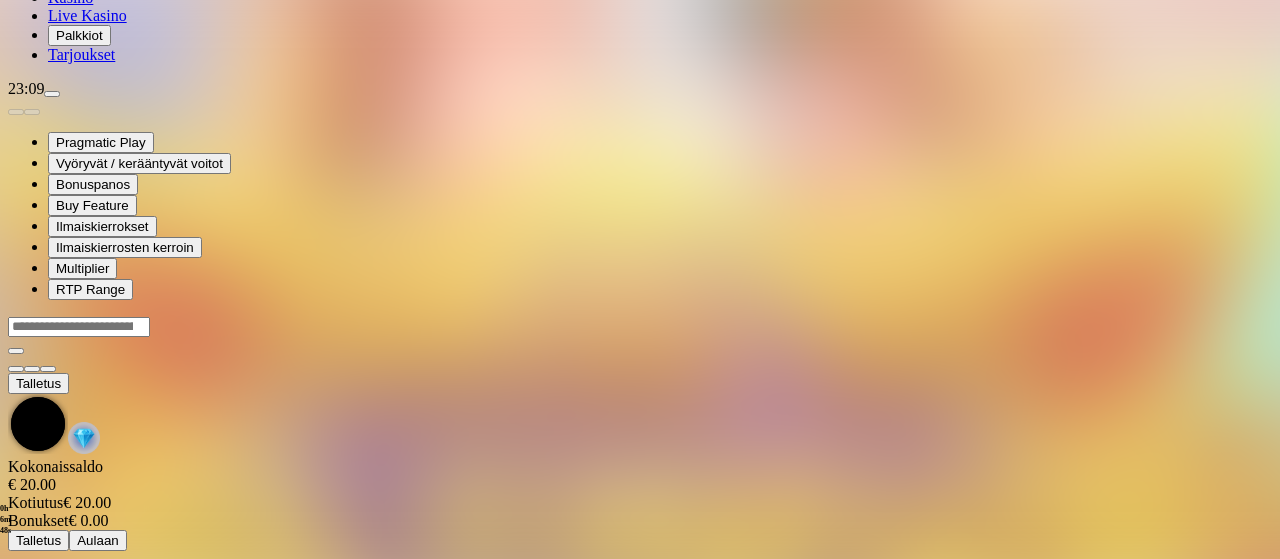 scroll, scrollTop: 0, scrollLeft: 0, axis: both 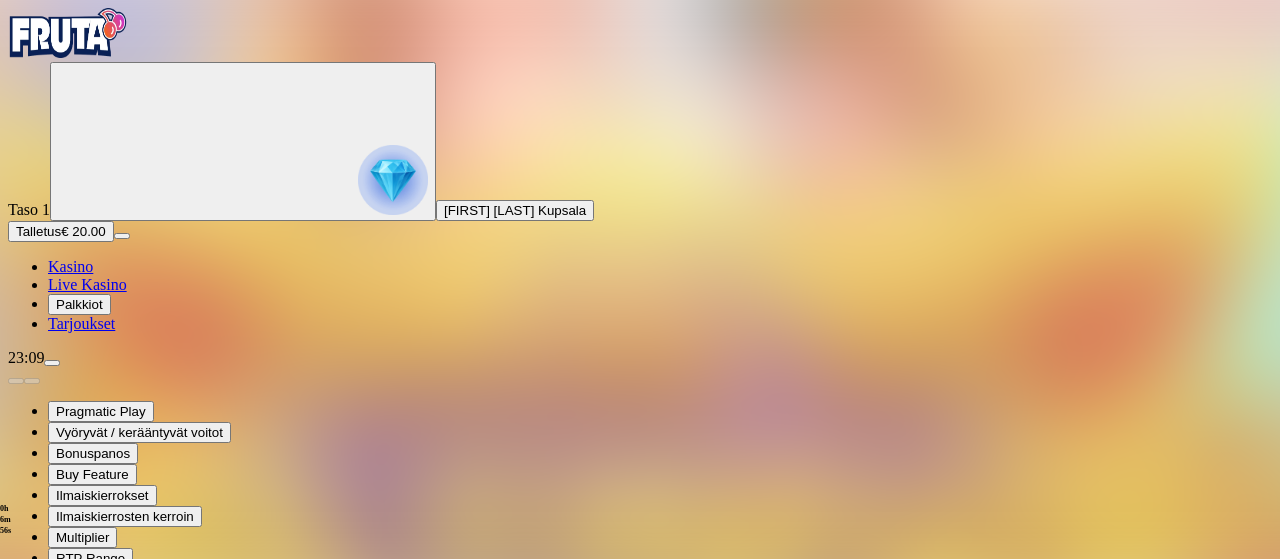 click at bounding box center [48, 778] 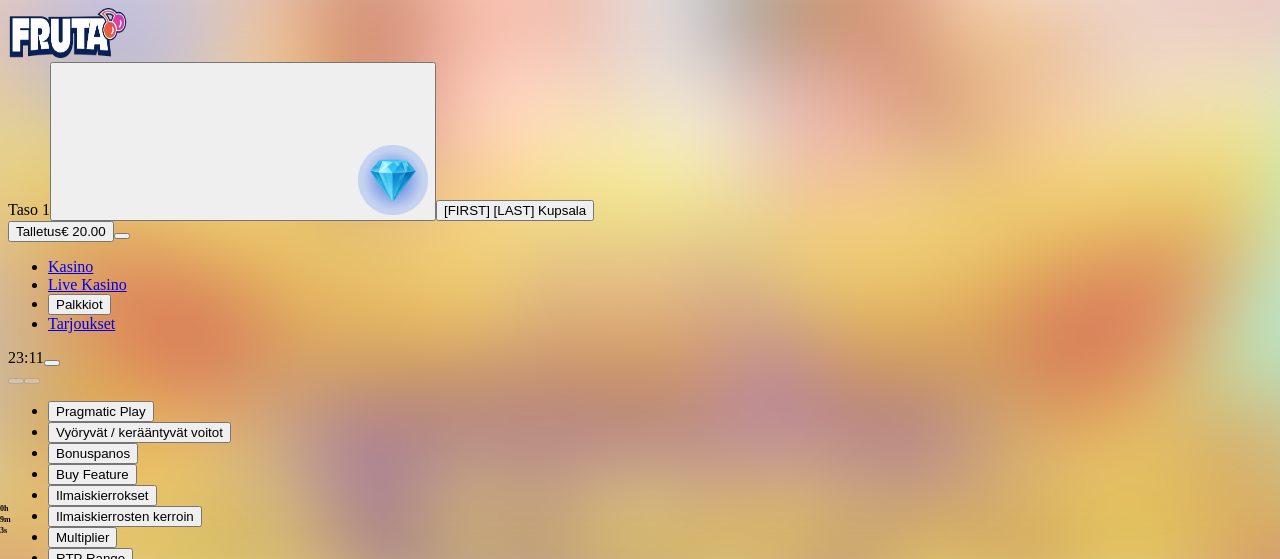 click at bounding box center [79, 596] 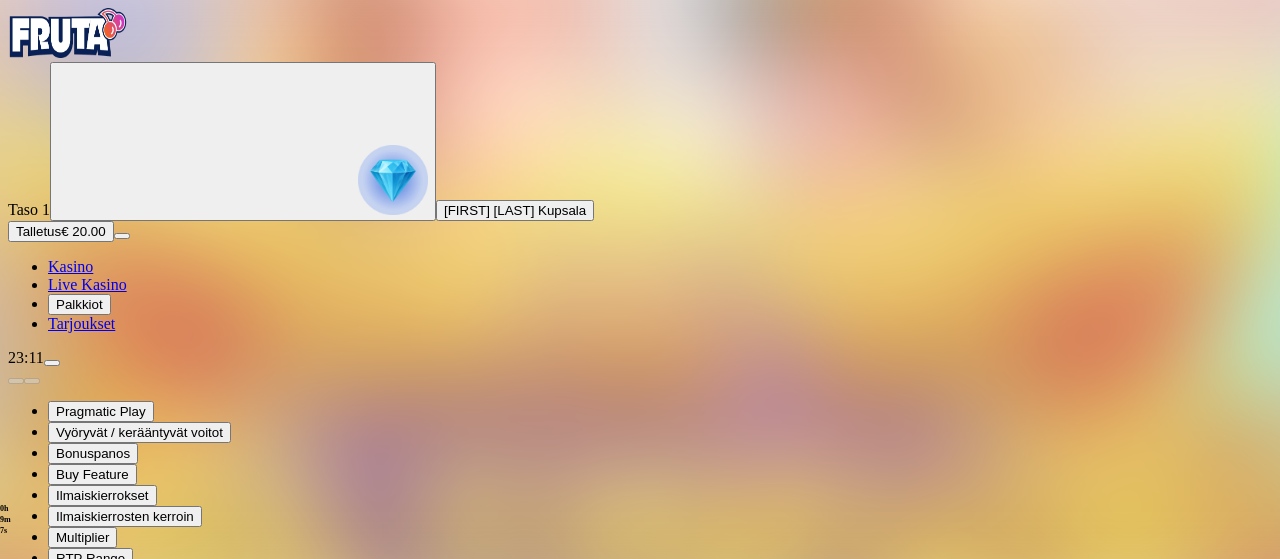 type on "*****" 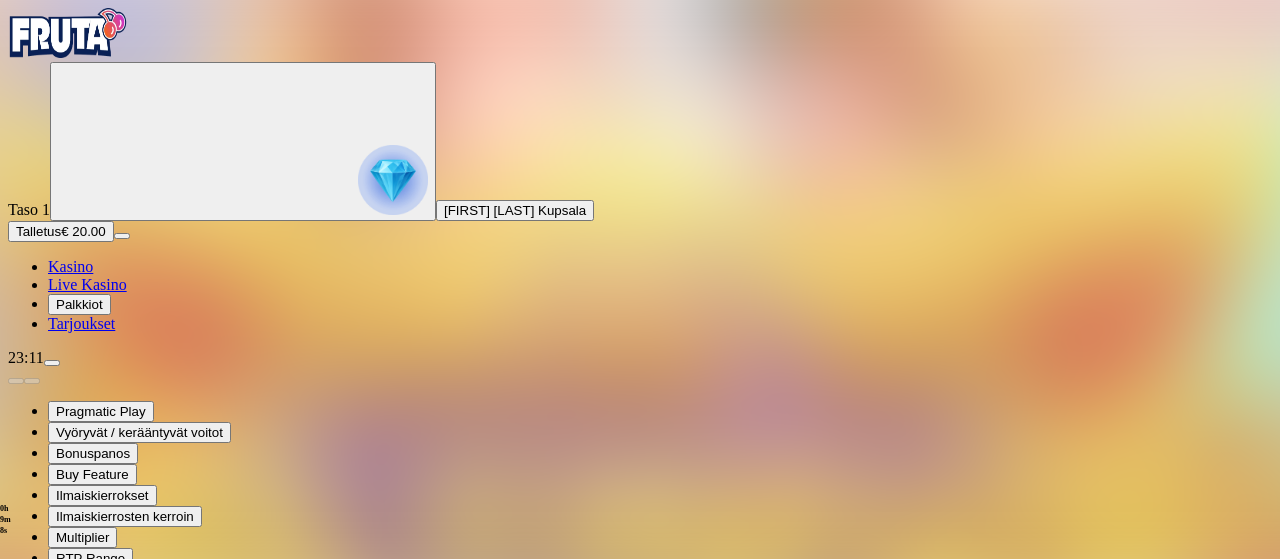 click at bounding box center [21, 816] 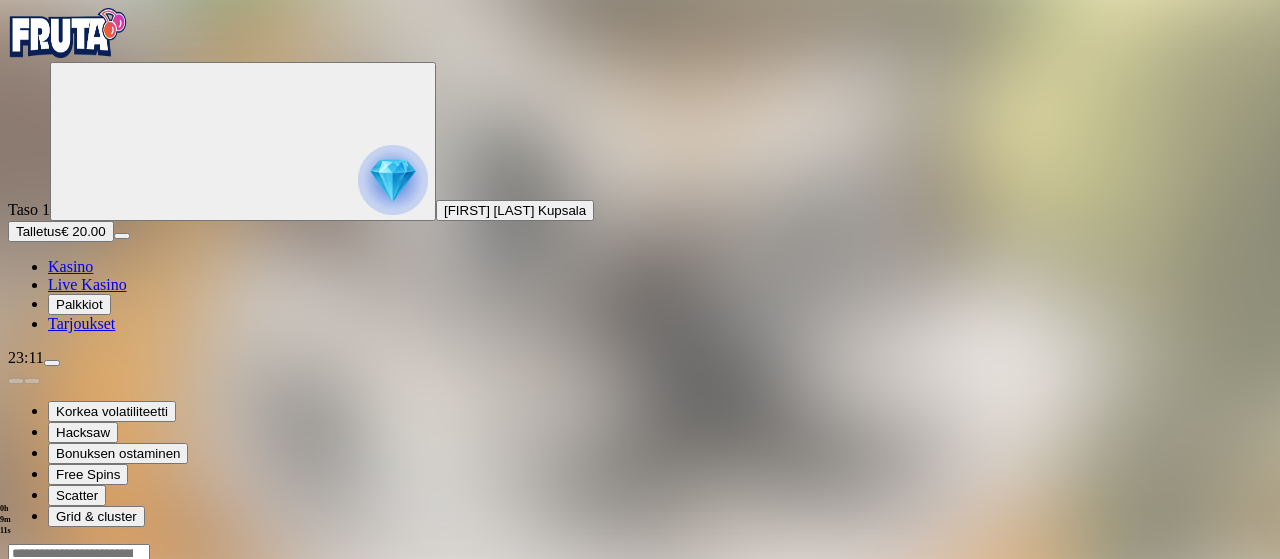 click at bounding box center [48, 736] 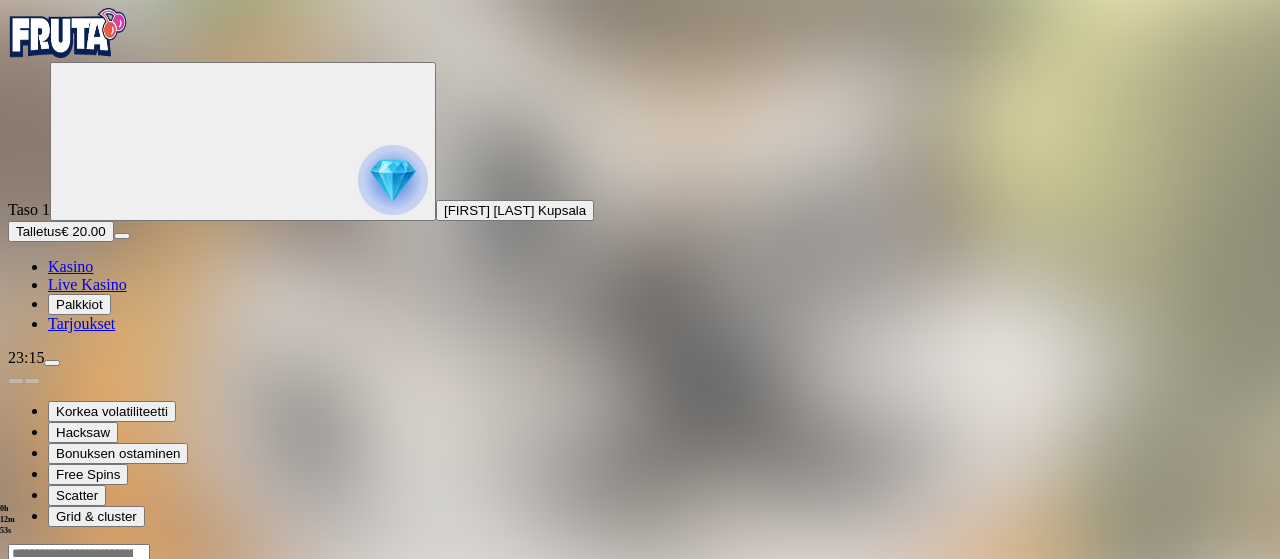 click at bounding box center [79, 554] 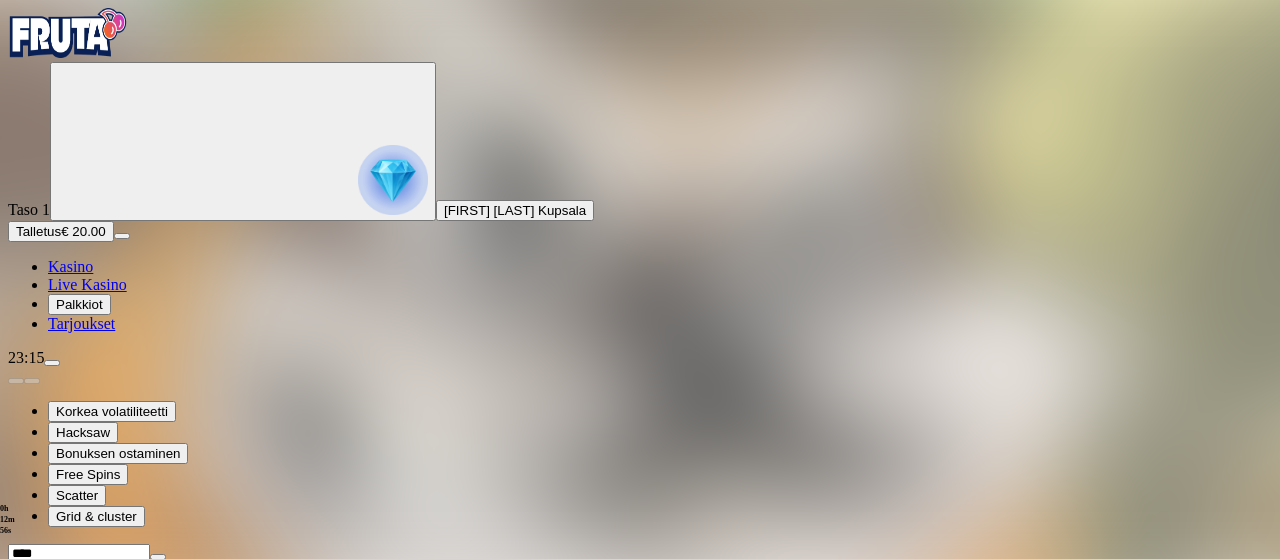 type on "****" 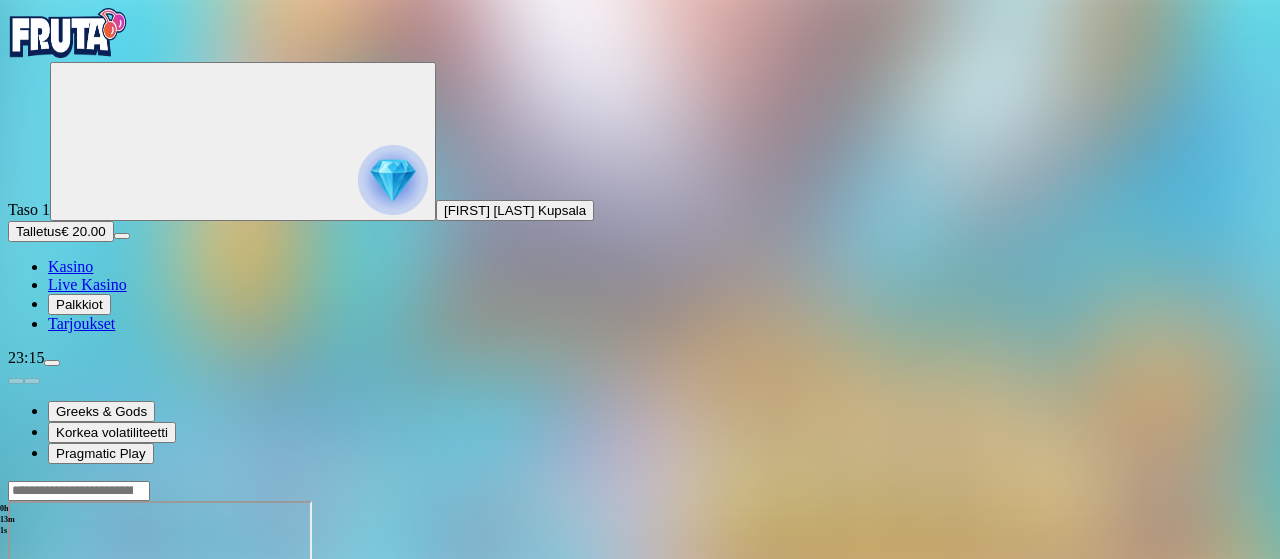 click at bounding box center [48, 673] 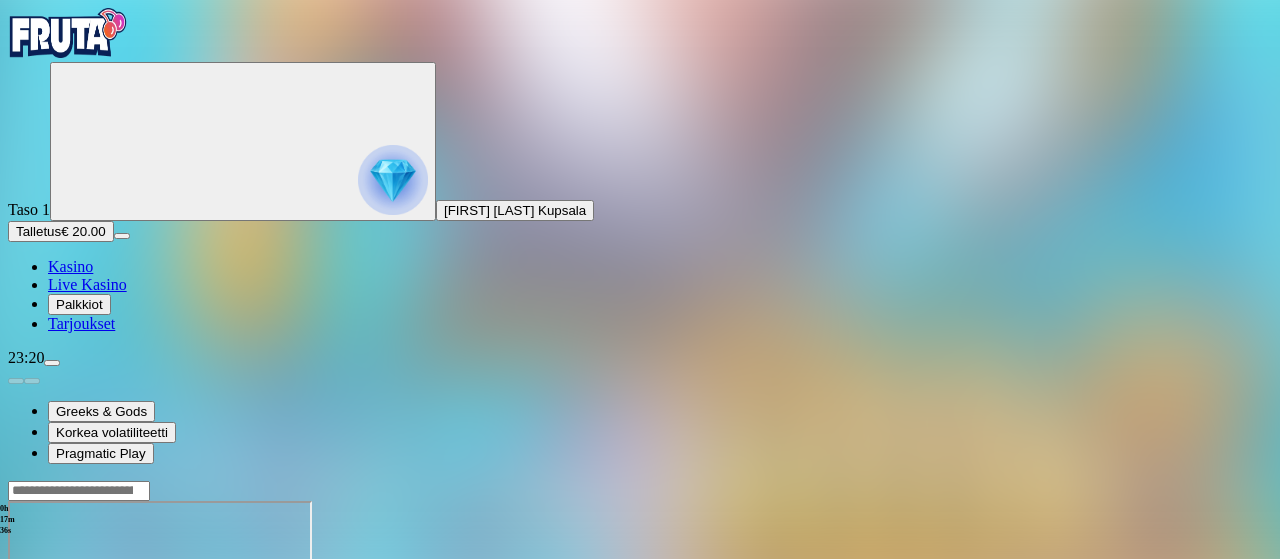 click at bounding box center [16, 673] 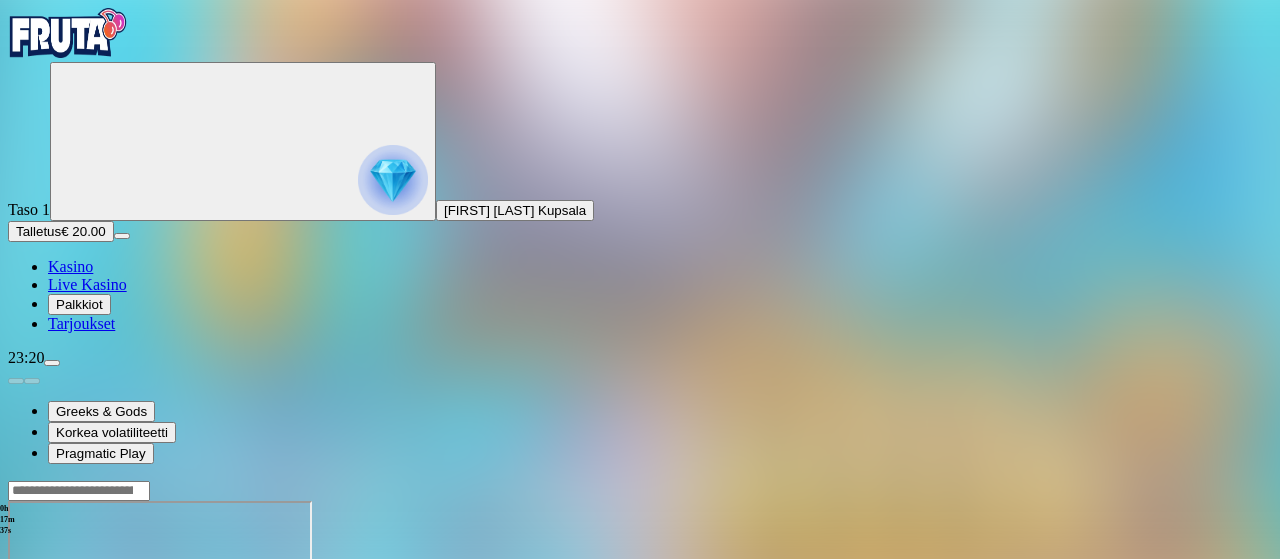 click on "Talletus" at bounding box center (38, 231) 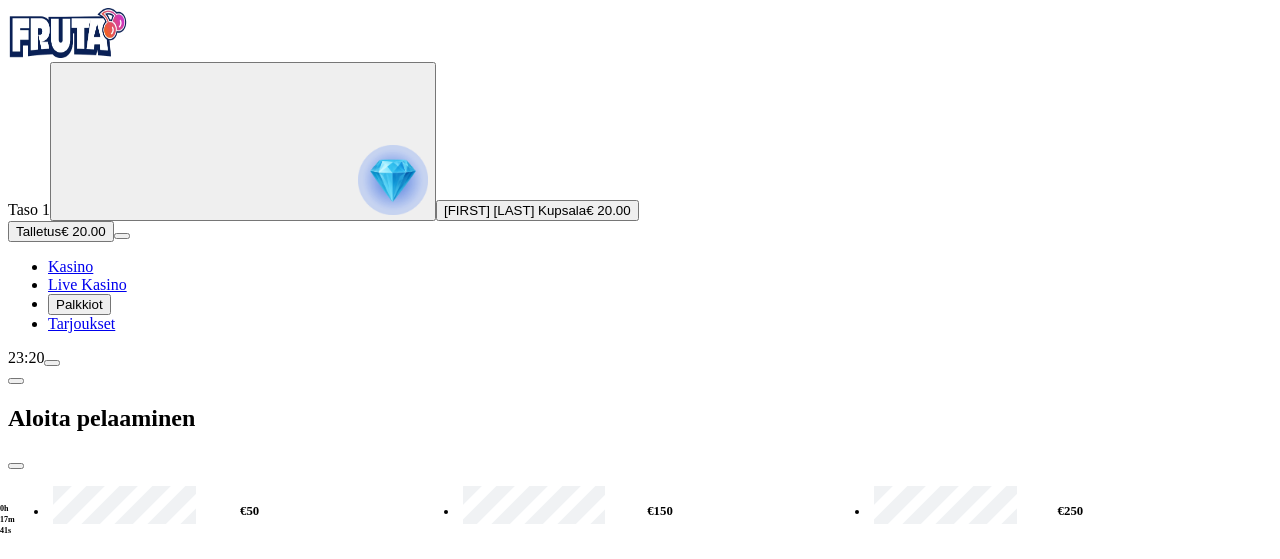 click on "€50 €150 €250 *** € TALLETA JA PELAA 200 kierrätysvapaata ilmaiskierrosta ensitalletuksen yhteydessä. 50 kierrosta per päivä, 4 päivän ajan." at bounding box center (640, 603) 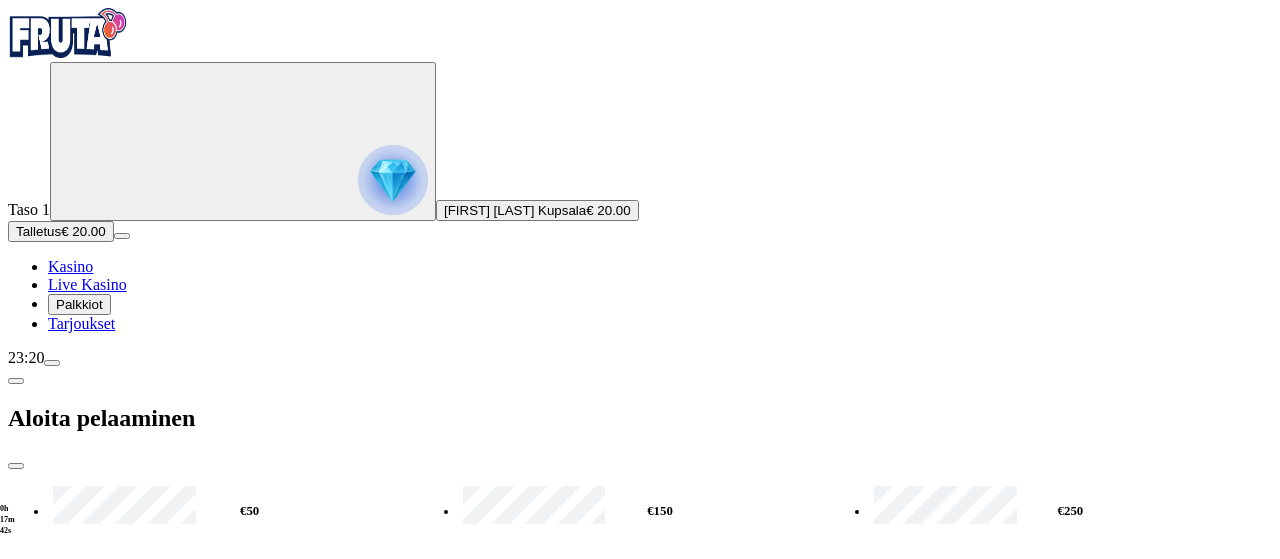 type on "*" 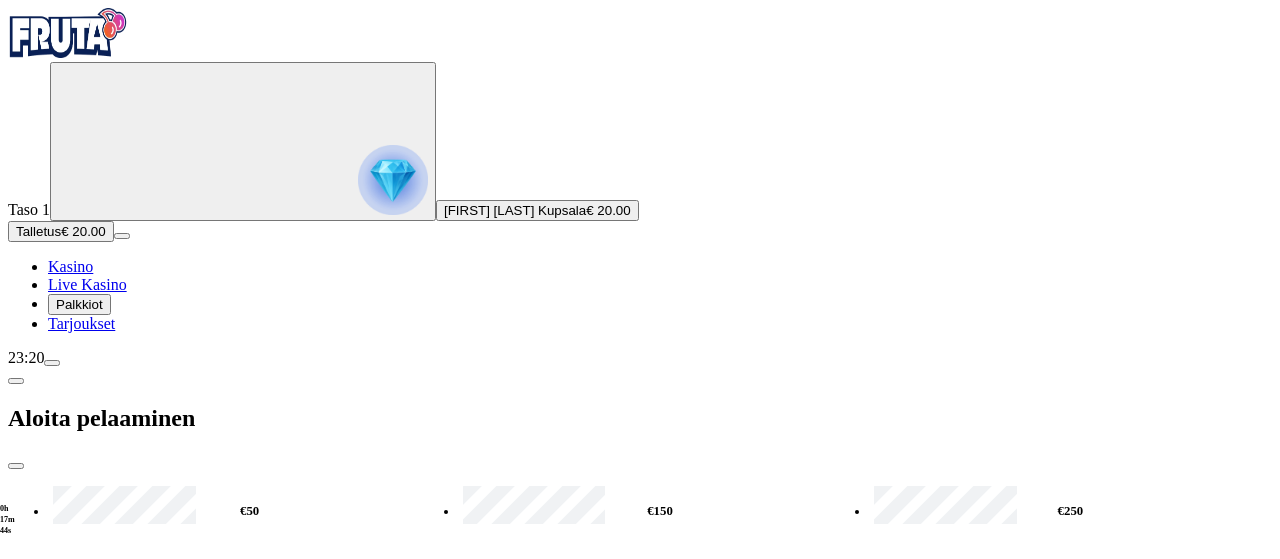 type on "**" 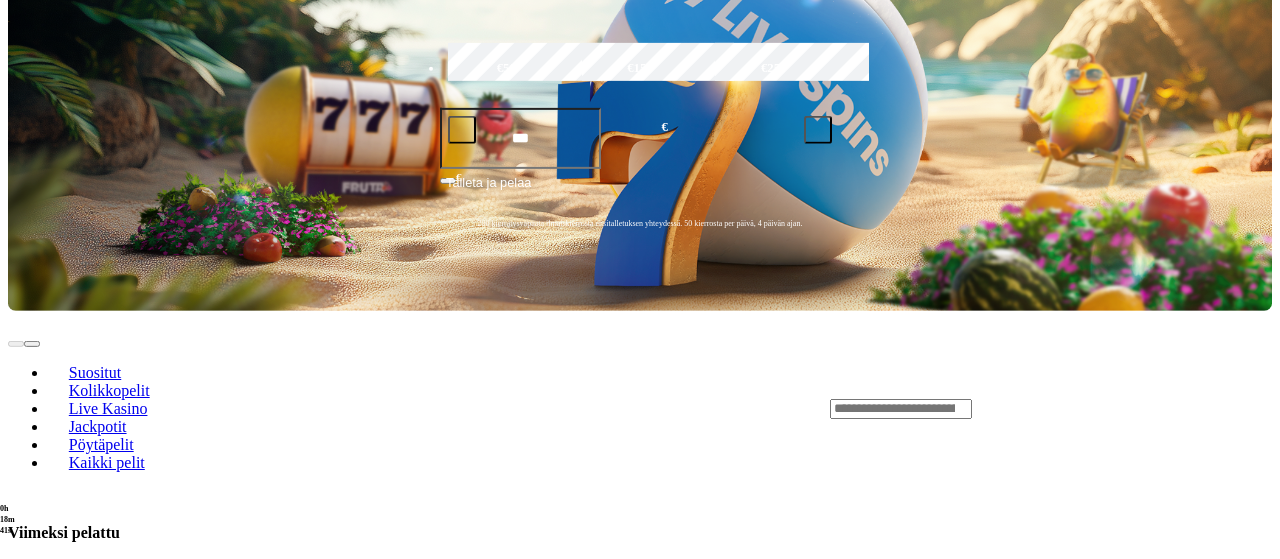 scroll, scrollTop: 490, scrollLeft: 0, axis: vertical 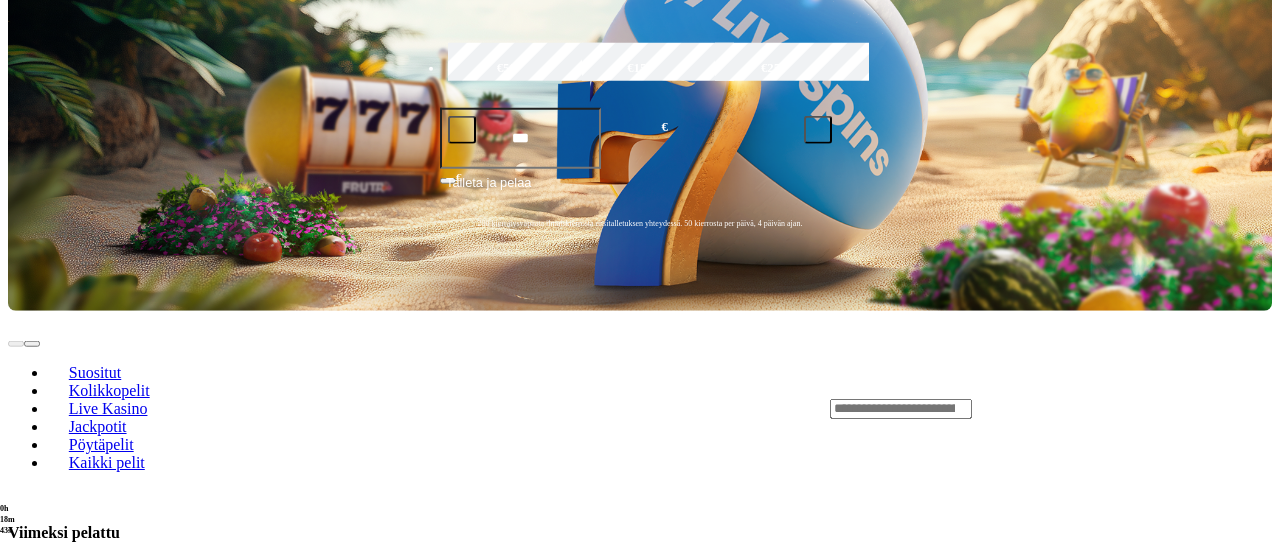 click on "Pelaa nyt" at bounding box center (77, 1498) 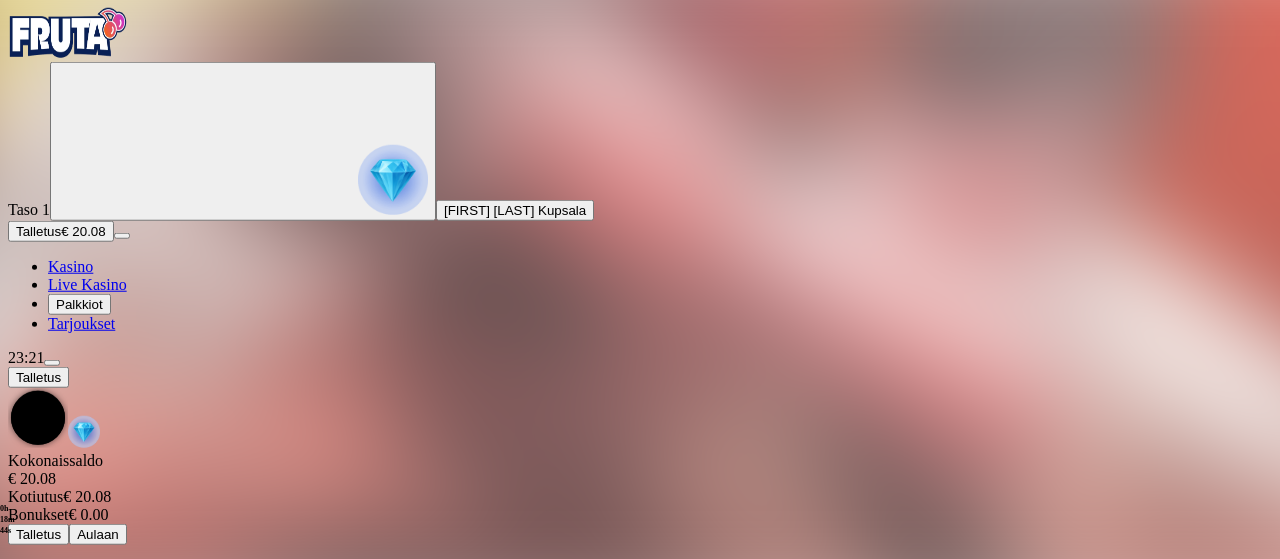 scroll, scrollTop: 0, scrollLeft: 0, axis: both 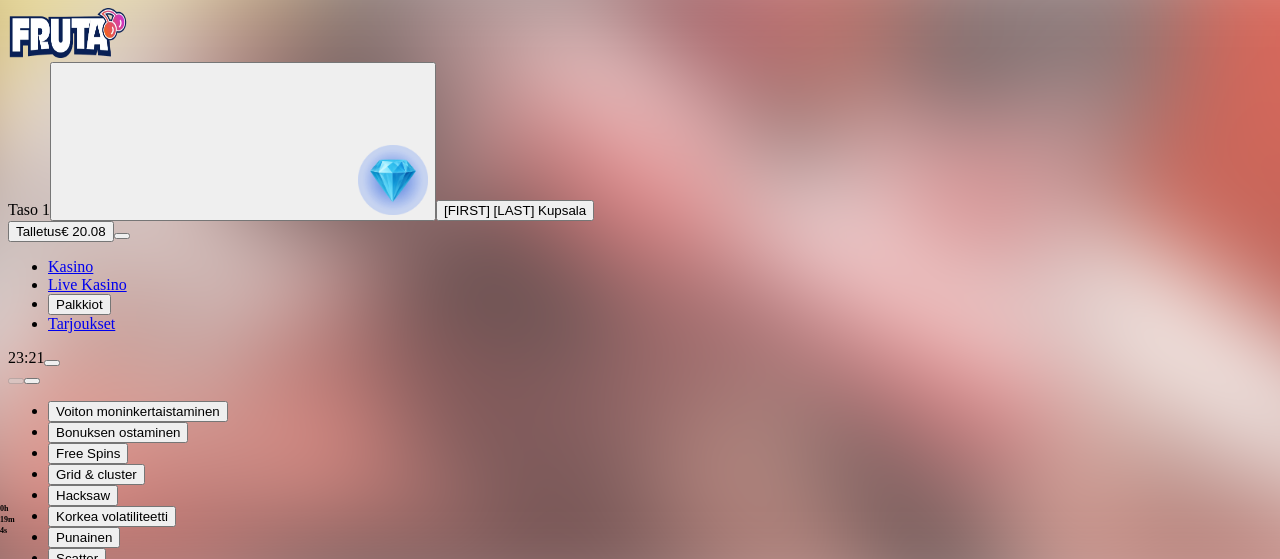 click at bounding box center (48, 820) 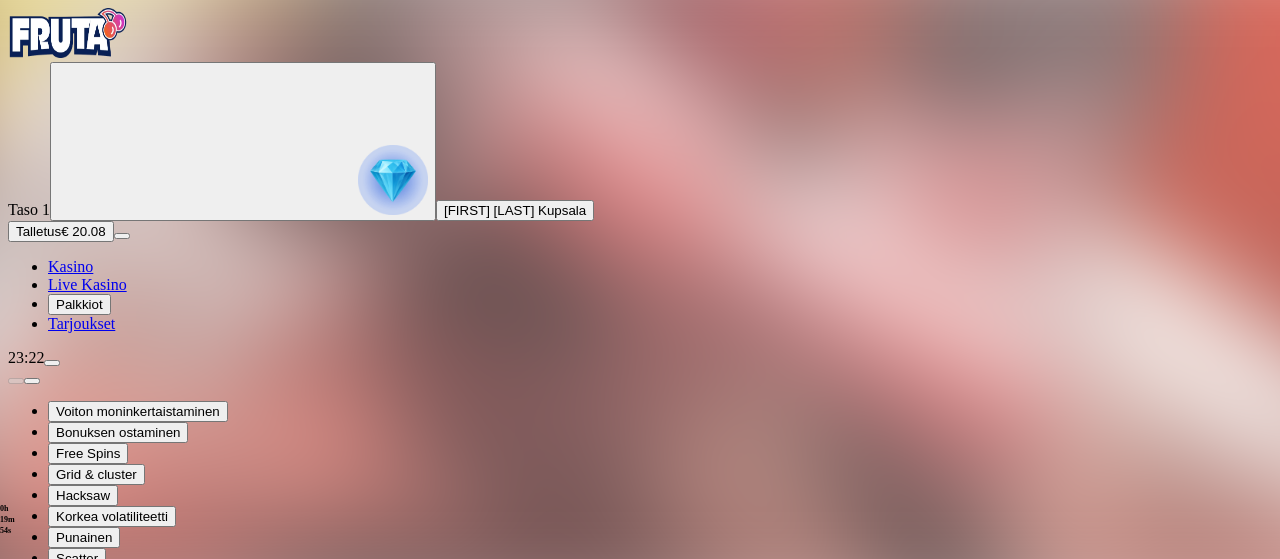 click on "Kasino" at bounding box center [70, 266] 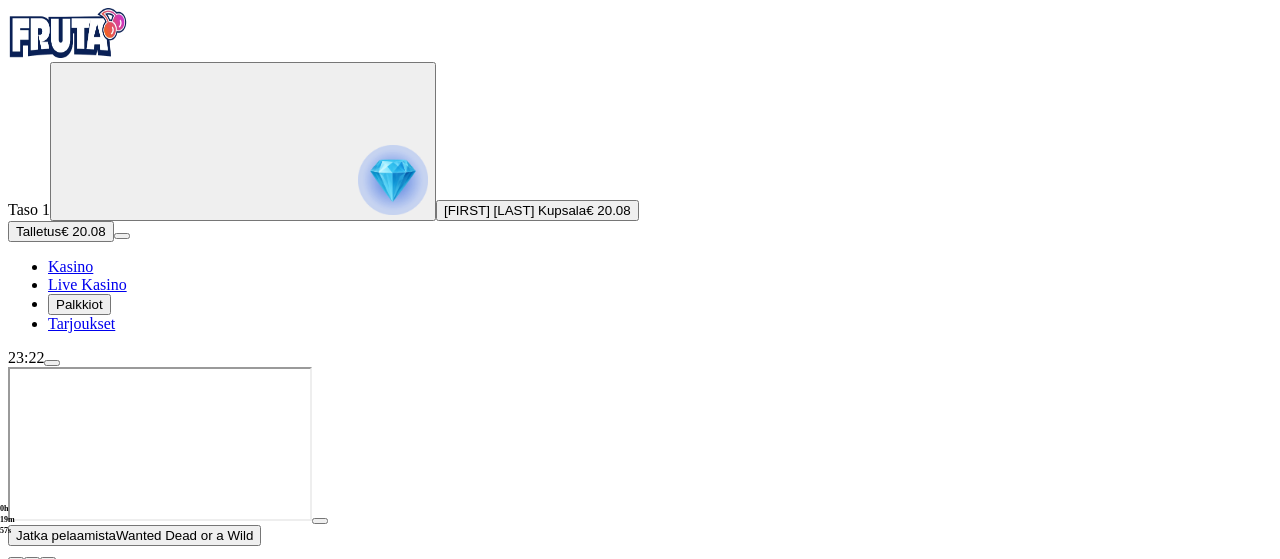 click at bounding box center [16, 560] 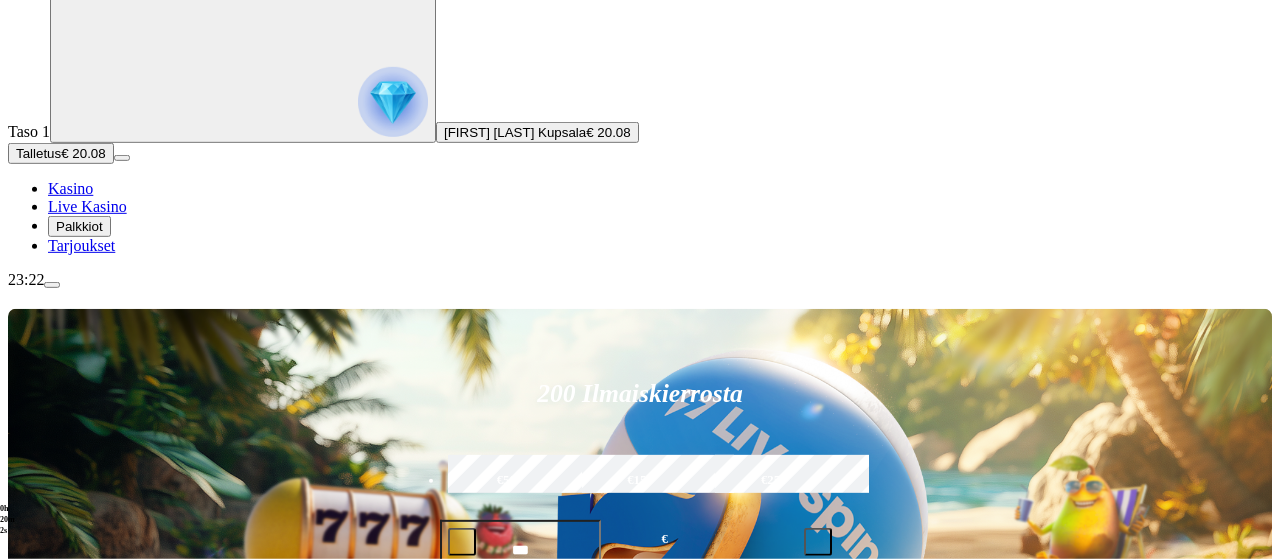 scroll, scrollTop: 70, scrollLeft: 0, axis: vertical 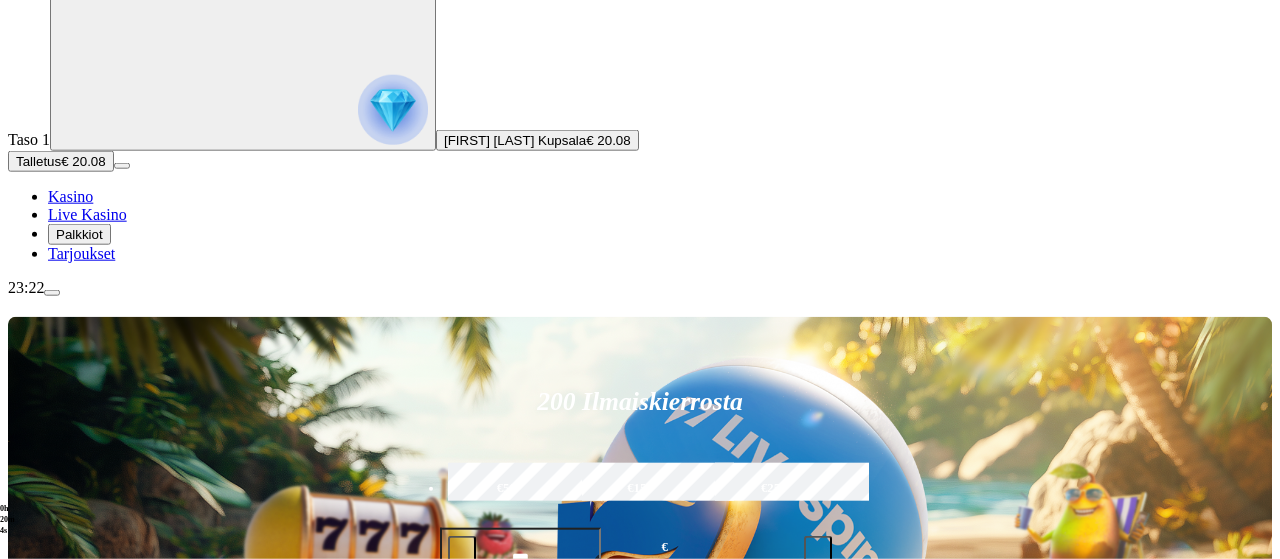 click at bounding box center (901, 829) 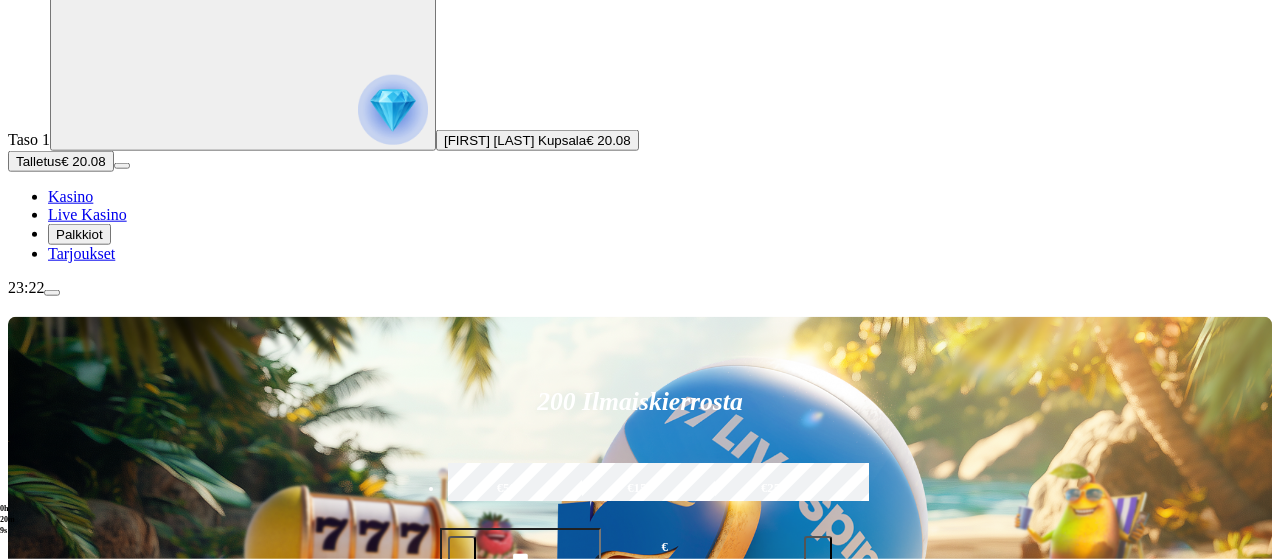 type on "****" 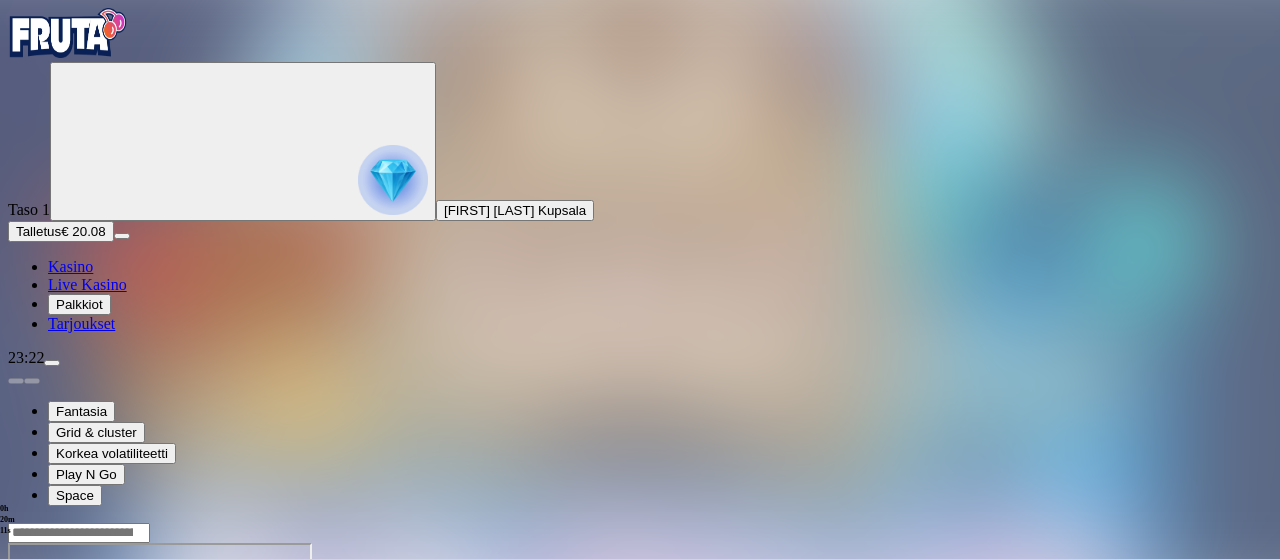 click at bounding box center [48, 715] 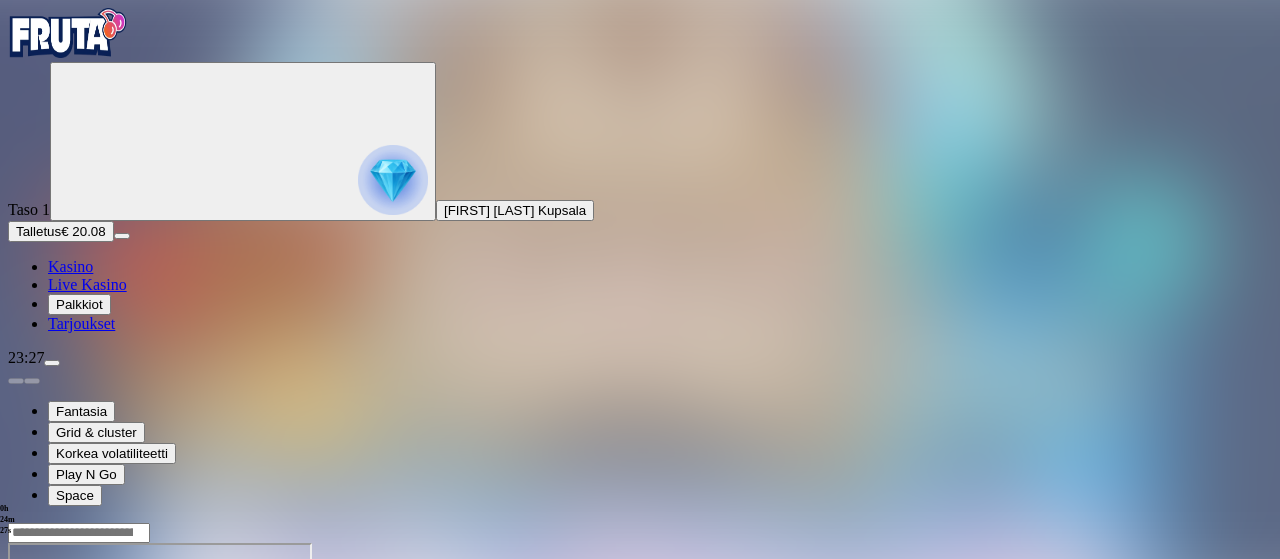 click at bounding box center (16, 715) 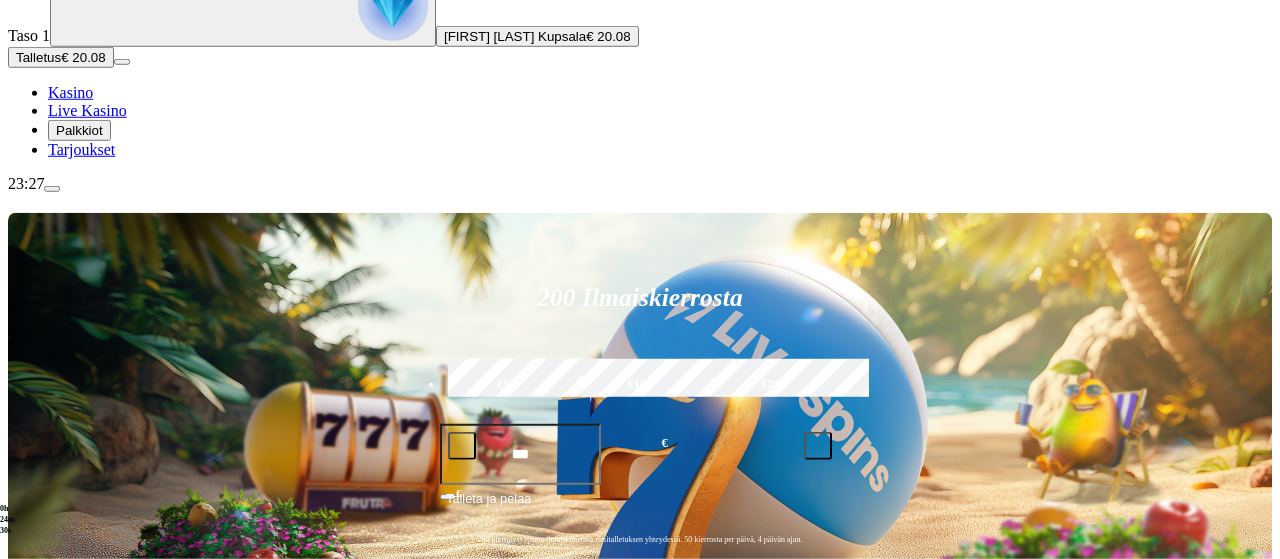 scroll, scrollTop: 269, scrollLeft: 0, axis: vertical 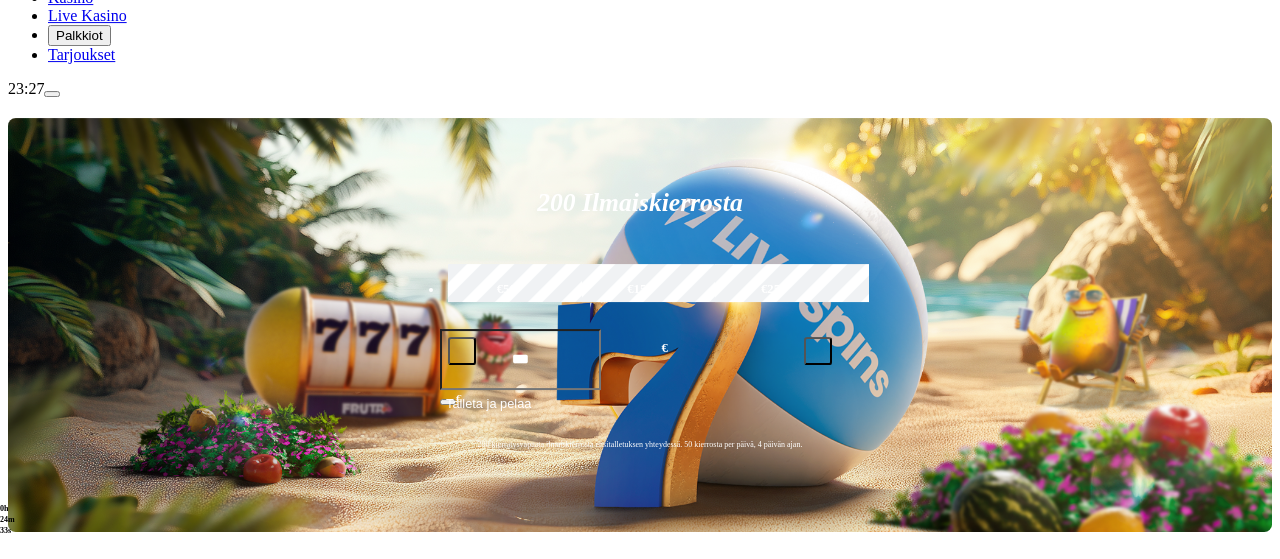 click on "Pelaa nyt" at bounding box center [77, 1135] 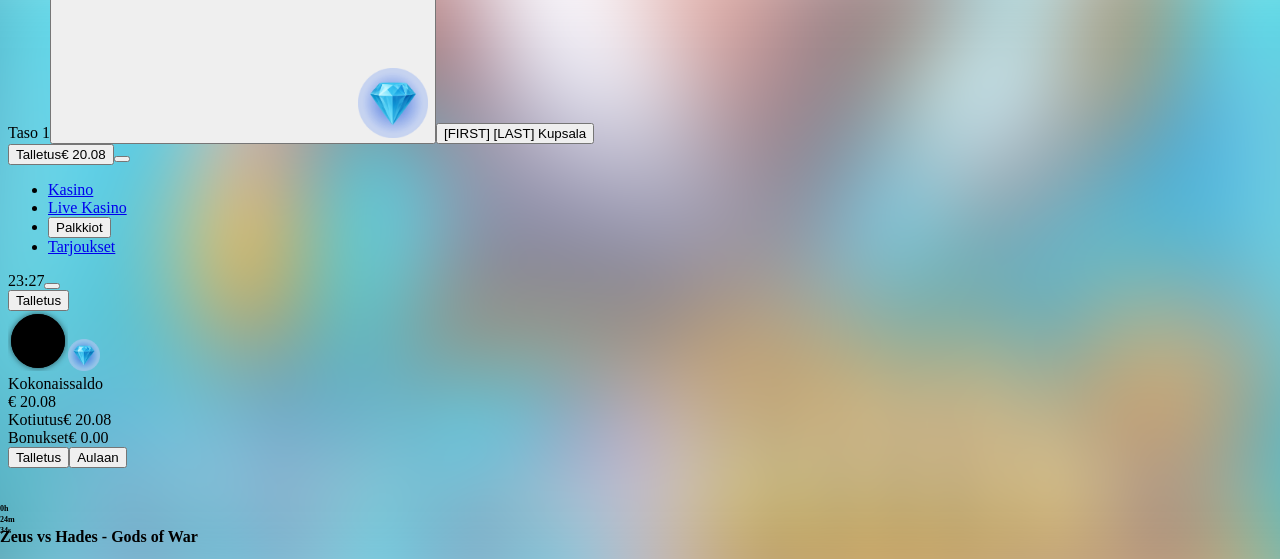 scroll, scrollTop: 0, scrollLeft: 0, axis: both 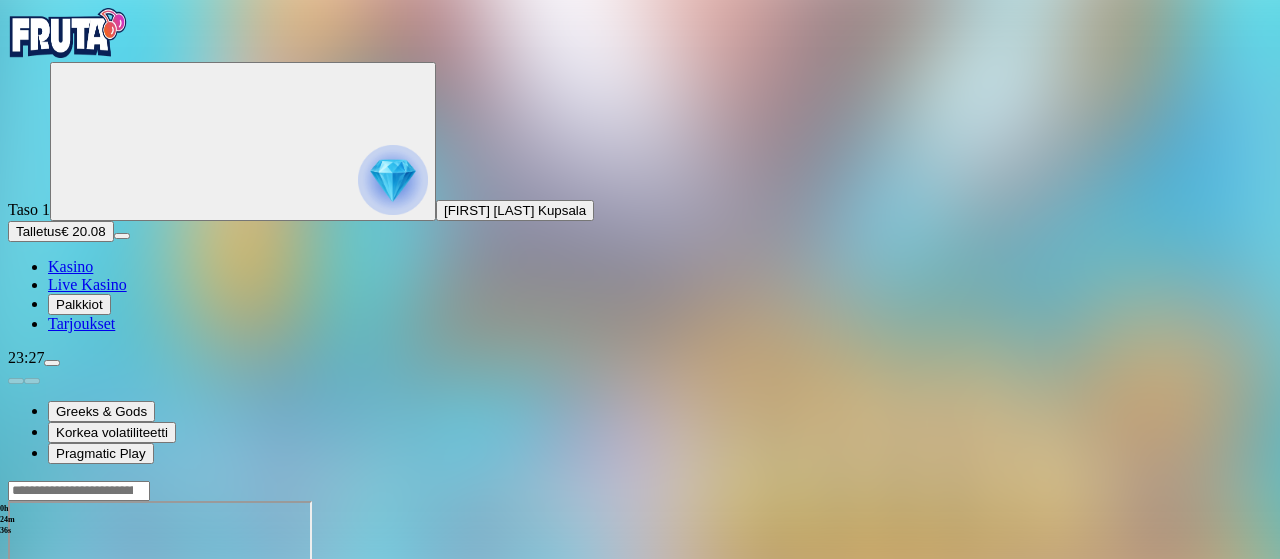click at bounding box center (48, 673) 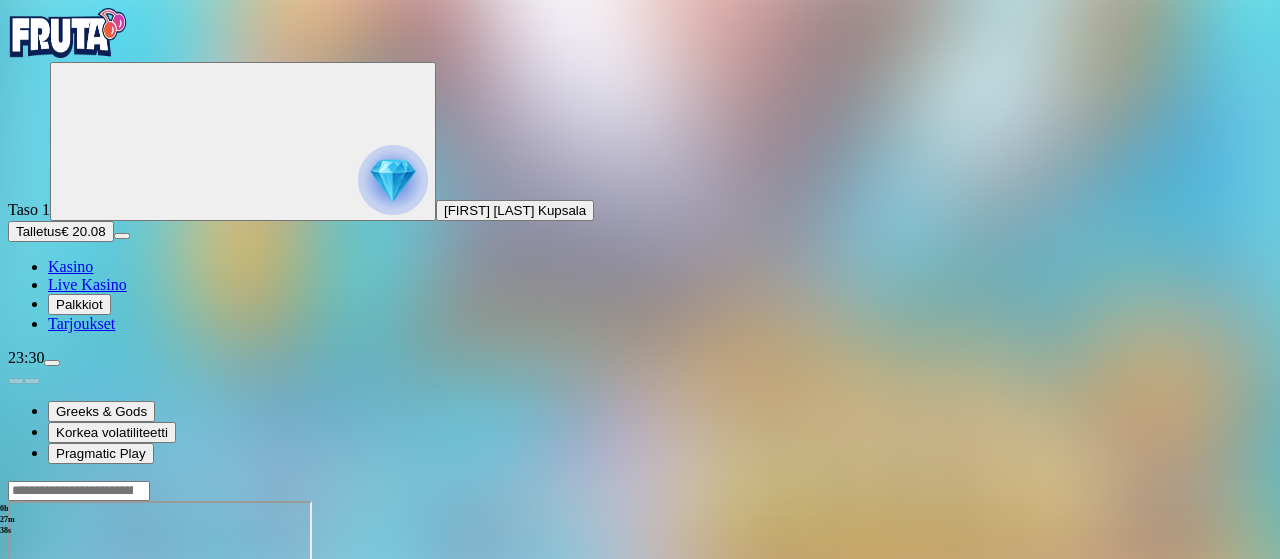 click at bounding box center [16, 673] 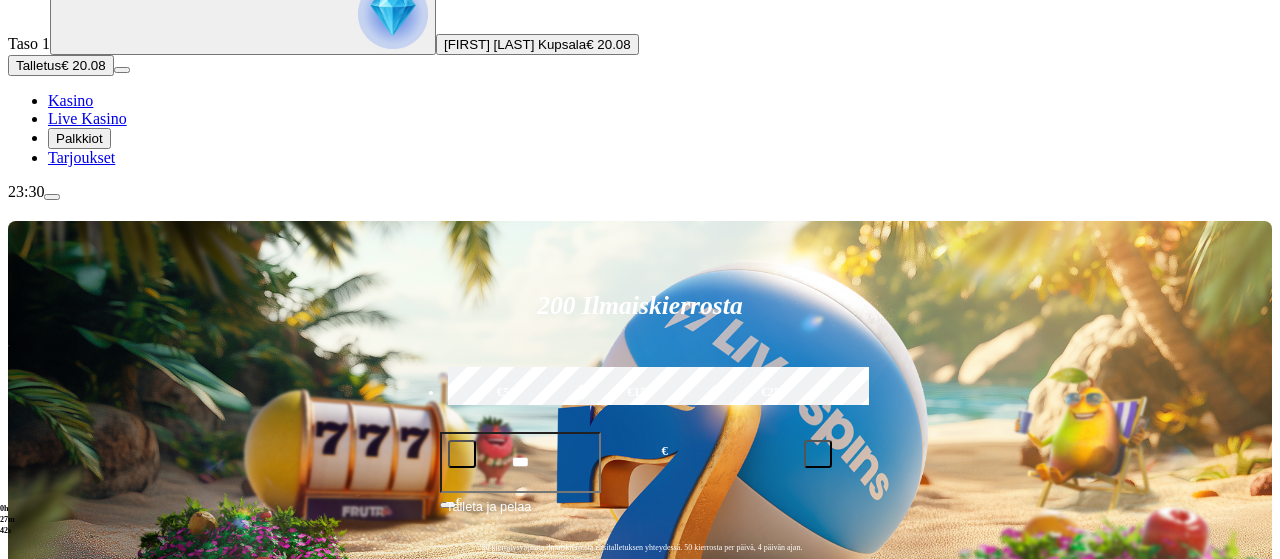 scroll, scrollTop: 202, scrollLeft: 0, axis: vertical 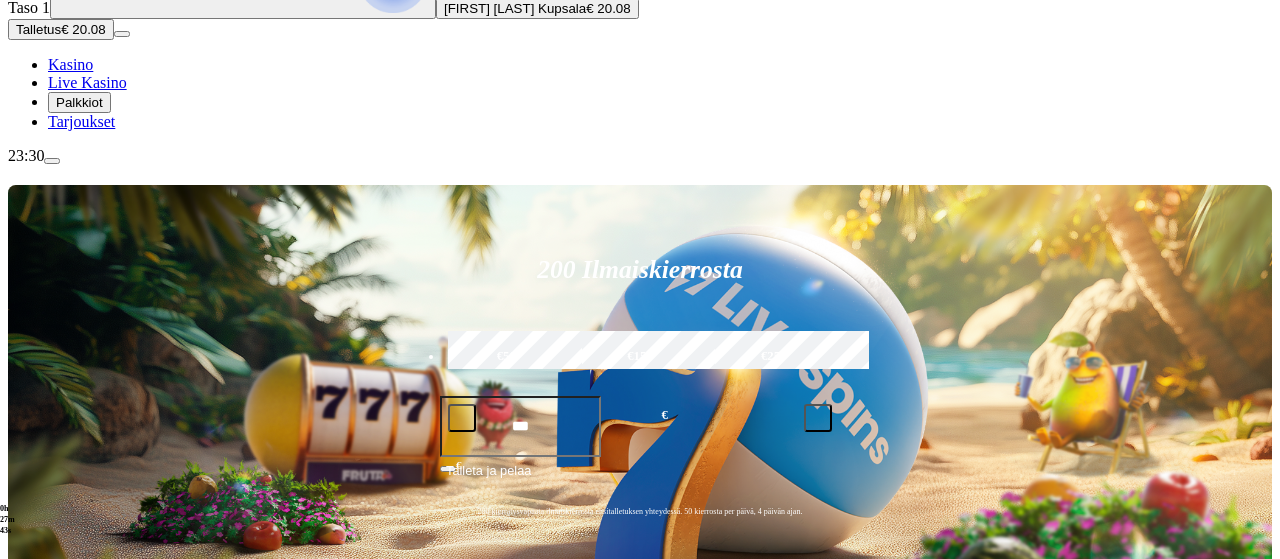 click on "Pelaa nyt" at bounding box center [77, 1297] 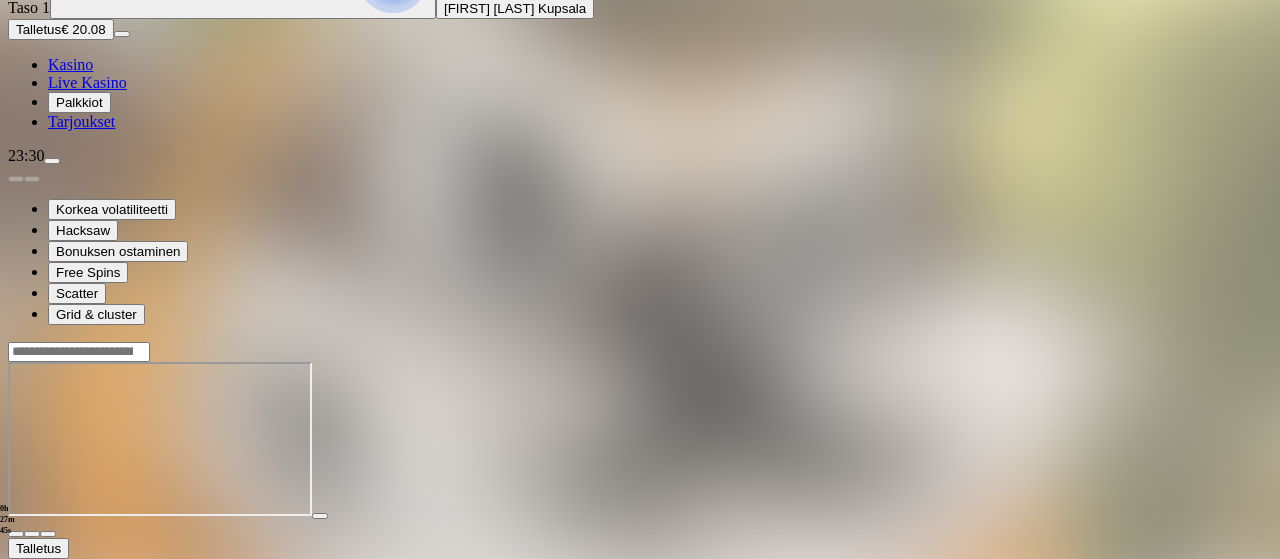 scroll, scrollTop: 0, scrollLeft: 0, axis: both 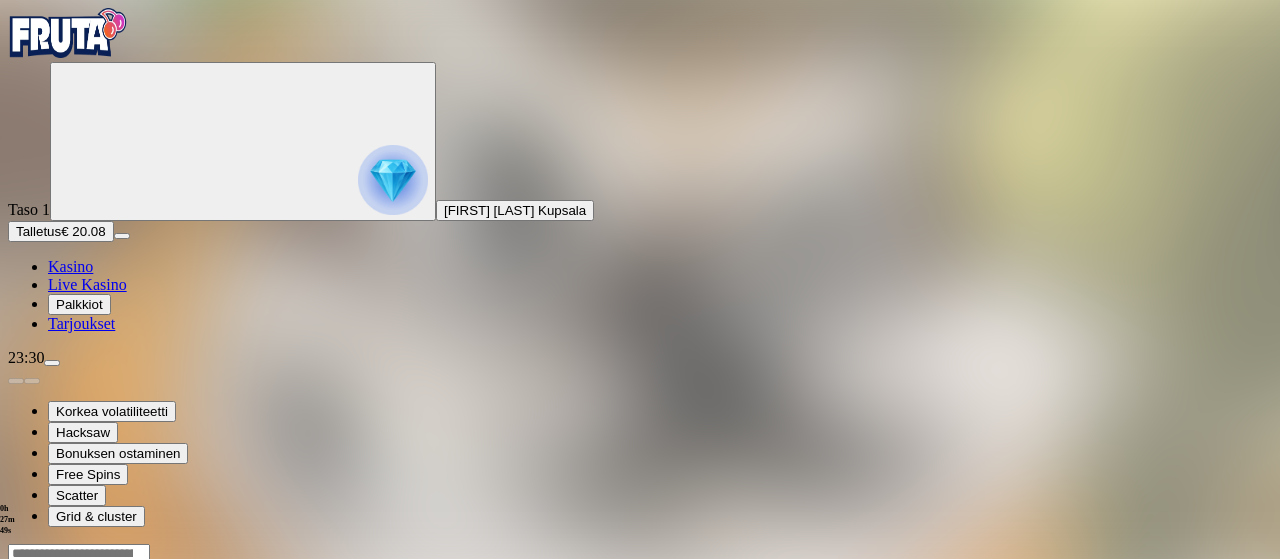 click at bounding box center [48, 736] 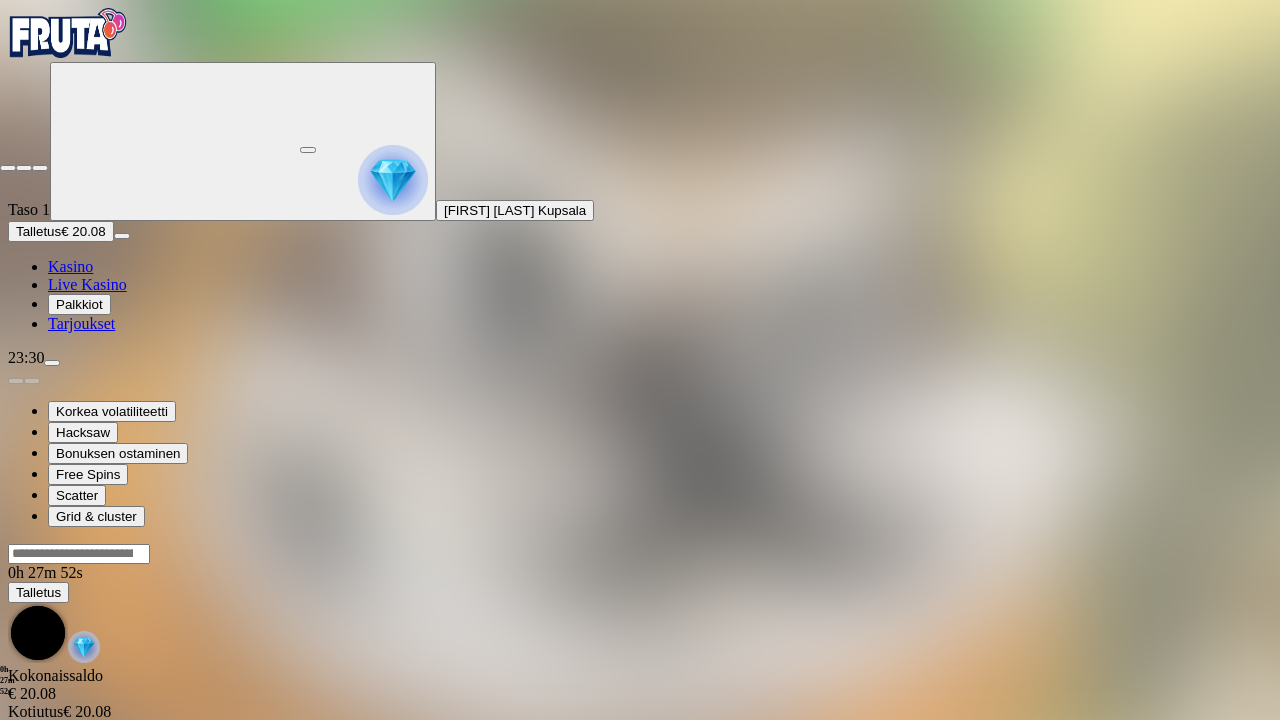 click at bounding box center (8, 168) 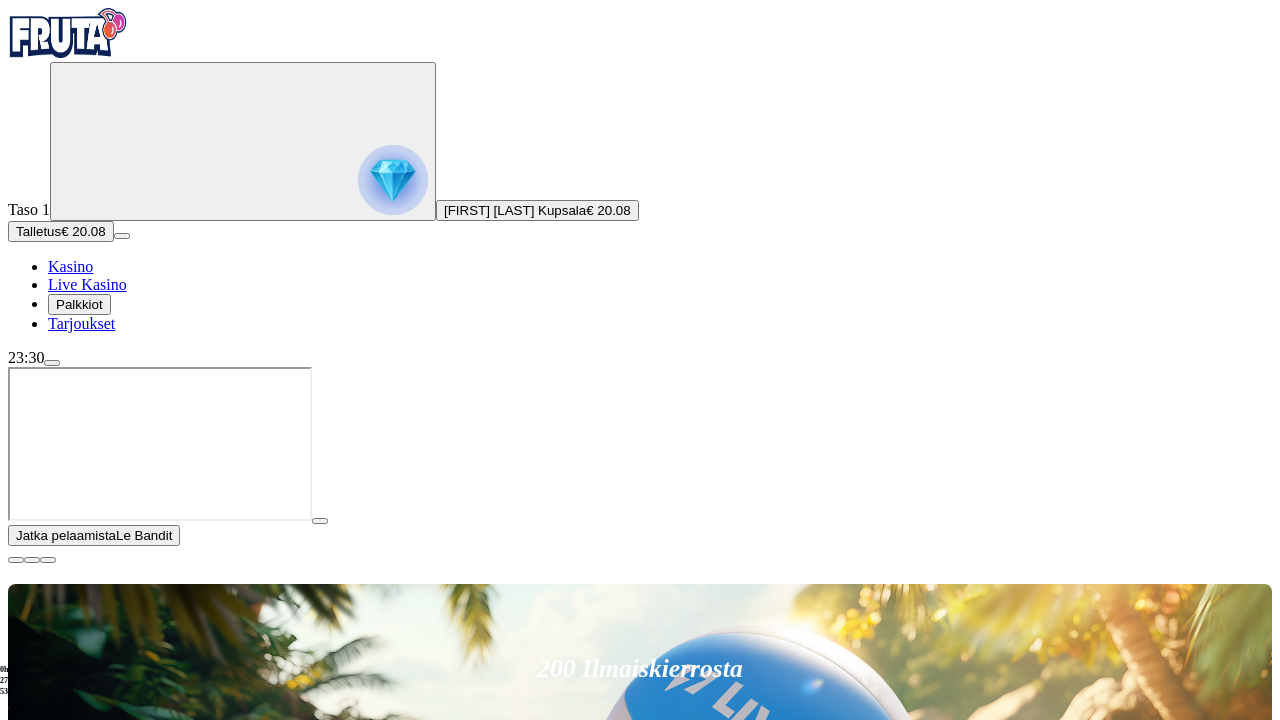 click on "Jatka pelaamista Le Bandit 200 Ilmaiskierrosta €50 €150 €250 *** € € Talleta ja pelaa 200 kierrätysvapaata ilmaiskierrosta ensitalletuksen yhteydessä. 50 kierrosta per päivä, 4 päivän ajan. Suositut Kolikkopelit Live Kasino Jackpotit Pöytäpelit Kaikki pelit Viimeksi pelattu Pelaa nyt Reactoonz Pelaa nyt Wanted Dead or a Wild Pelaa nyt Fire In The Hole xBomb Pelaa nyt Zeus vs Hades - Gods of War Pelaa nyt Le Bandit Pelaa nyt Gates of Olympus Super Scatter  Suosituinta alueellasi Näytä kaikki Pelaa nyt Gates of Olympus Super Scatter  Pelaa nyt Rad Maxx Pelaa nyt Cherry Pop Pelaa nyt Thor’s Rage Pelaa nyt Wanted Dead or a Wild Pelaa nyt Esqueleto Explosivo 2 Pelaa nyt Barbarossa Pelaa nyt Moon Princess 100 Pelaa nyt Sweet Bonanza Pelaa nyt Le Bandit Pelaa nyt Reactoonz Uusia pelejä Näytä kaikki Pelaa nyt Hellfire Highway Gold Blitz Pelaa nyt Adventure Mummy Pelaa nyt Seamen Pelaa nyt Conquer Babylon Pelaa nyt Pirate Bonanza 2 Pelaa nyt Zeus Hyper Frames Pelaa nyt Bigger Piggy Bank Ehdot" at bounding box center (640, 8171) 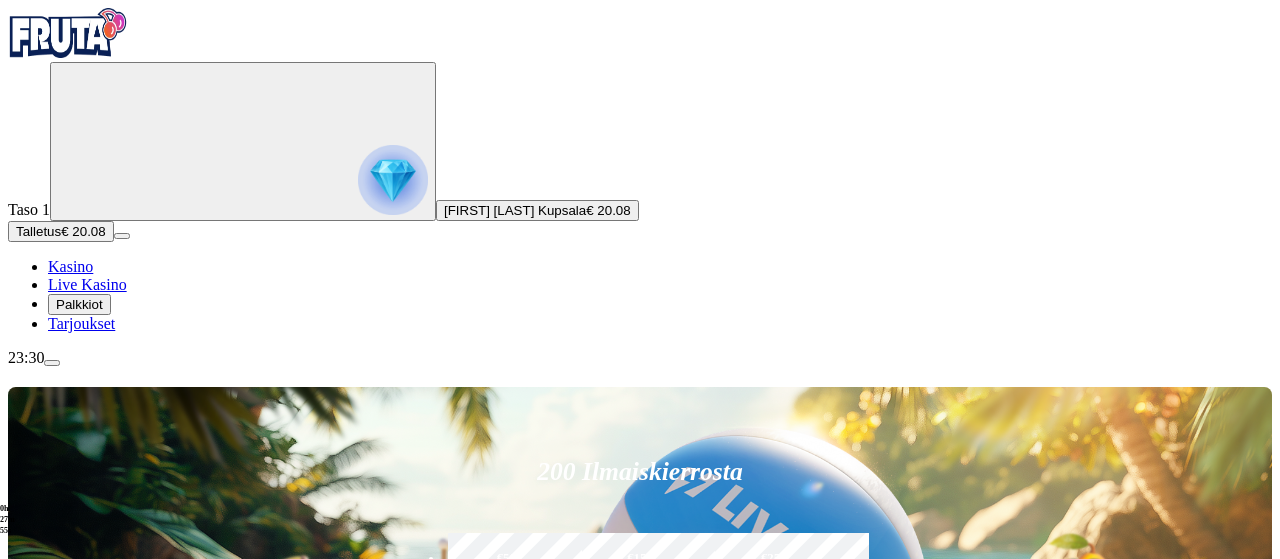 scroll, scrollTop: 100, scrollLeft: 0, axis: vertical 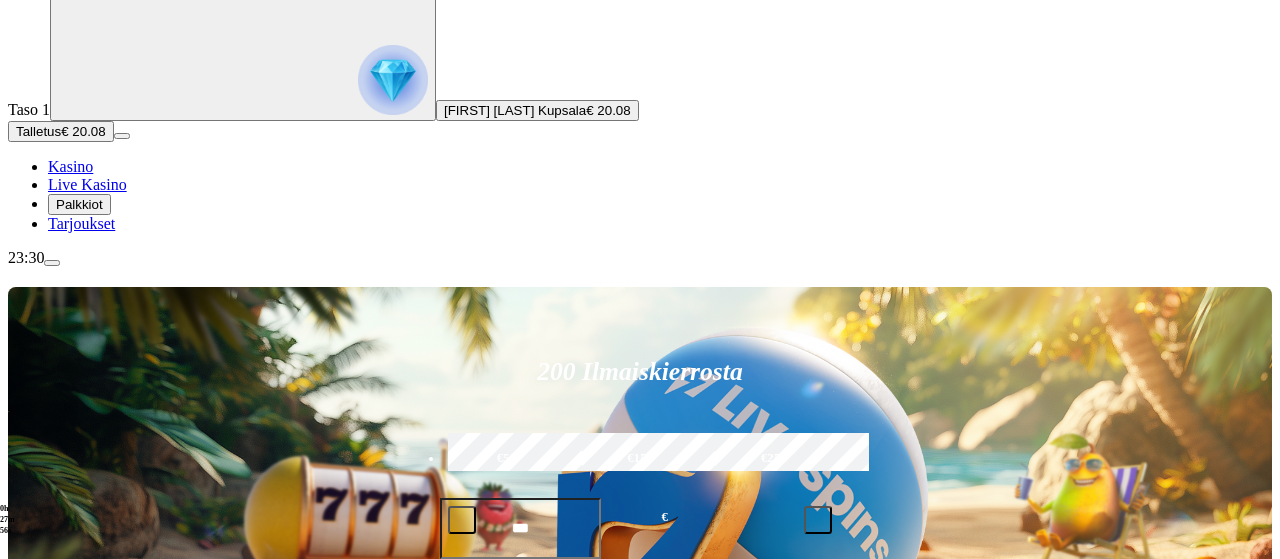 click on "Pelaa nyt" at bounding box center (77, 1399) 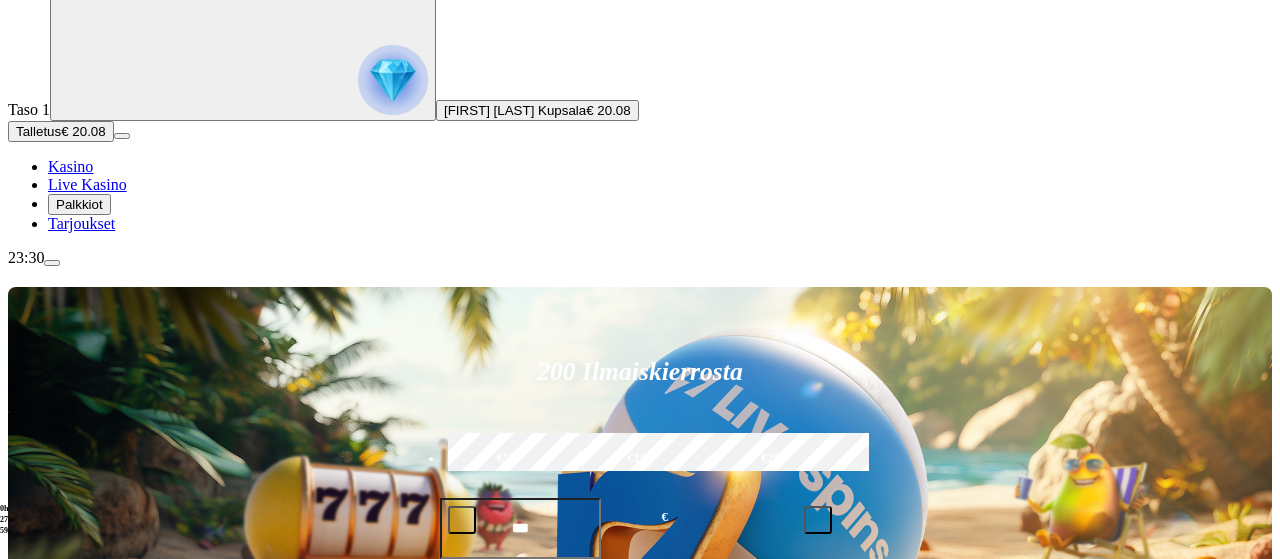 click on "Pelaa nyt" at bounding box center [77, 1399] 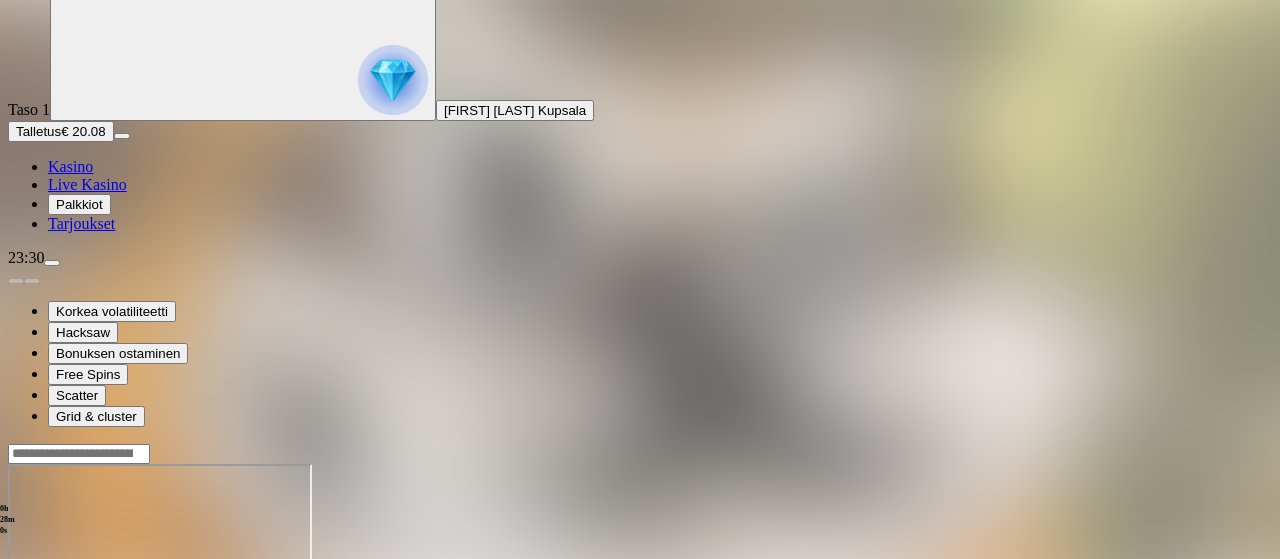 scroll, scrollTop: 0, scrollLeft: 0, axis: both 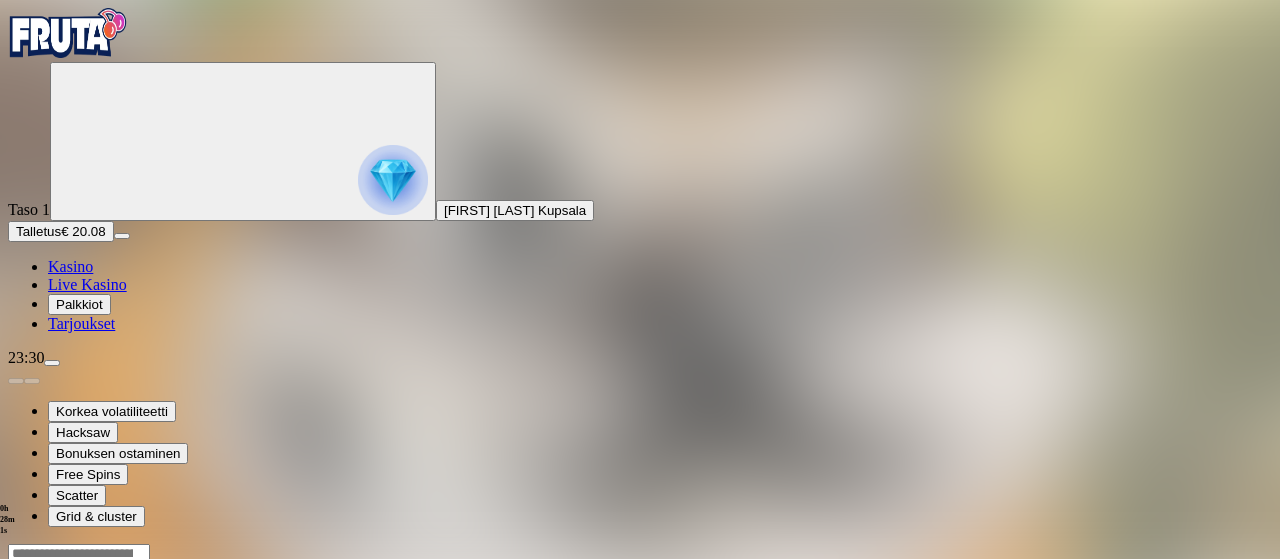 click at bounding box center [48, 736] 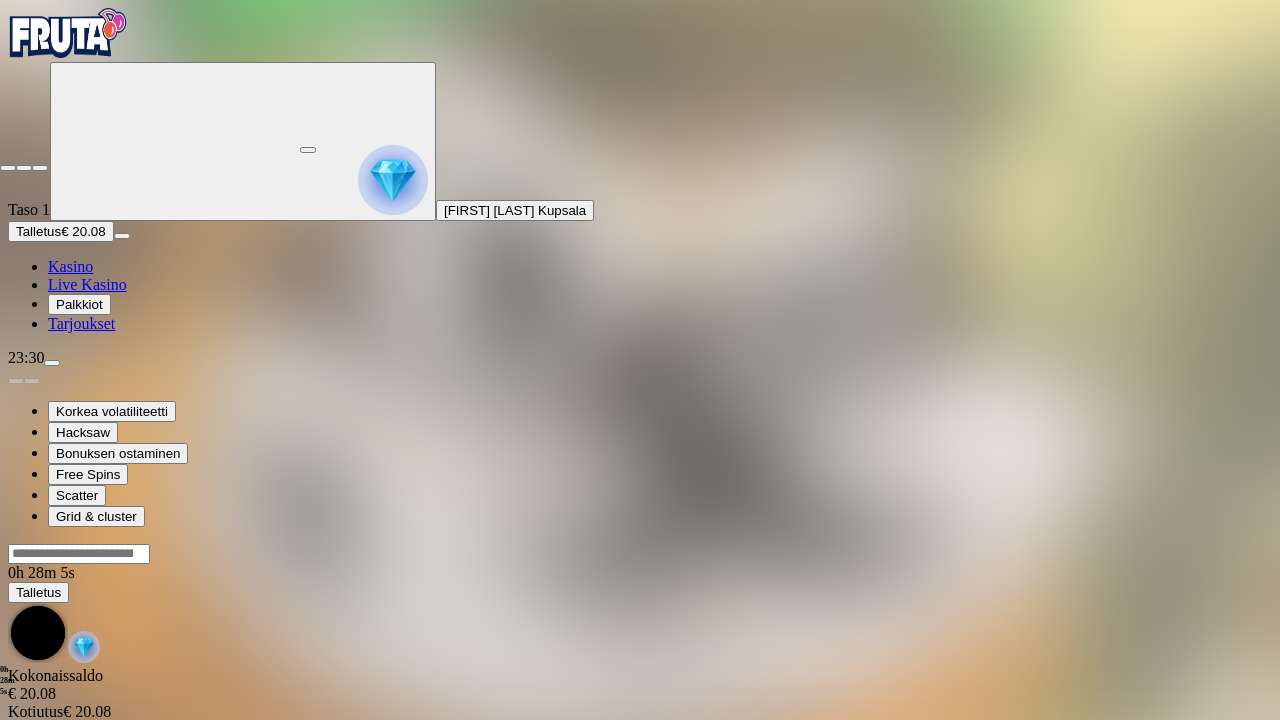 click at bounding box center [8, 168] 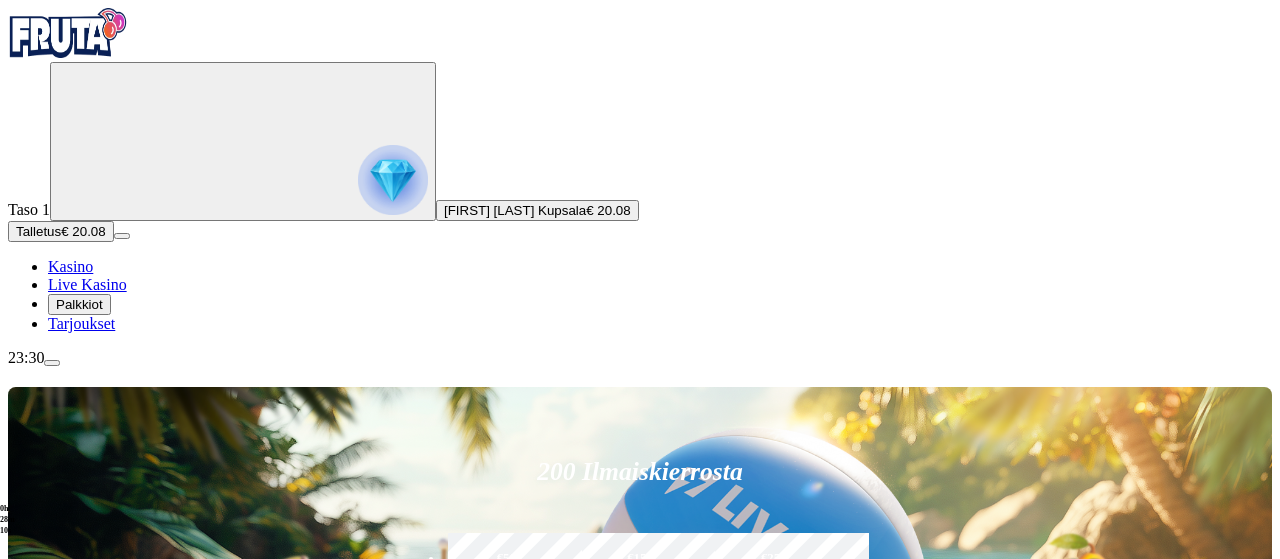 scroll, scrollTop: 160, scrollLeft: 0, axis: vertical 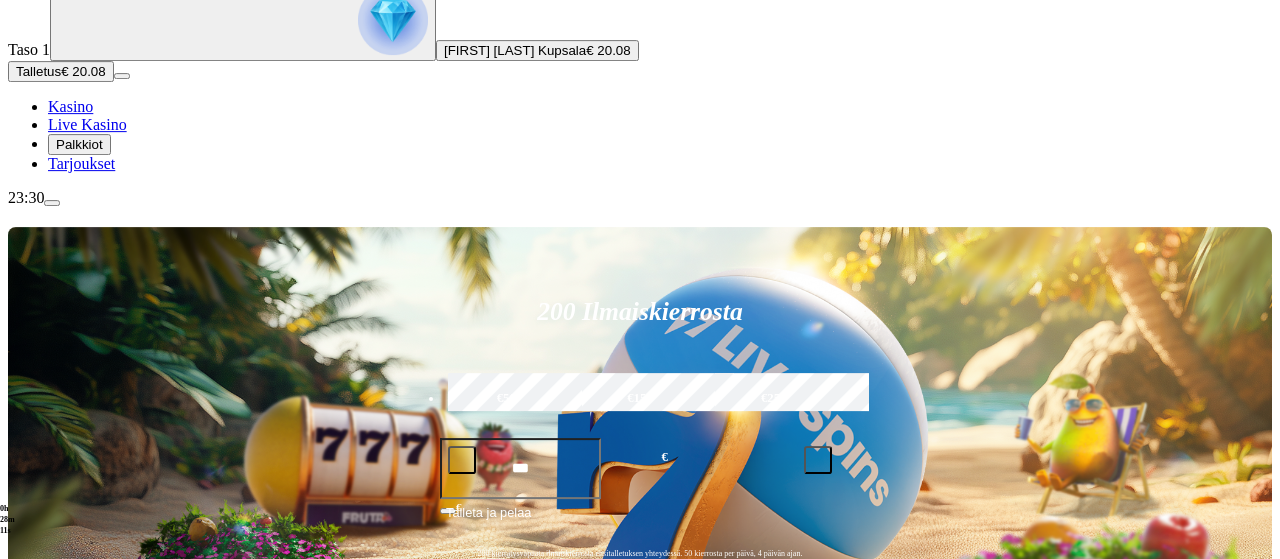 click on "Pelaa nyt" at bounding box center [77, 1339] 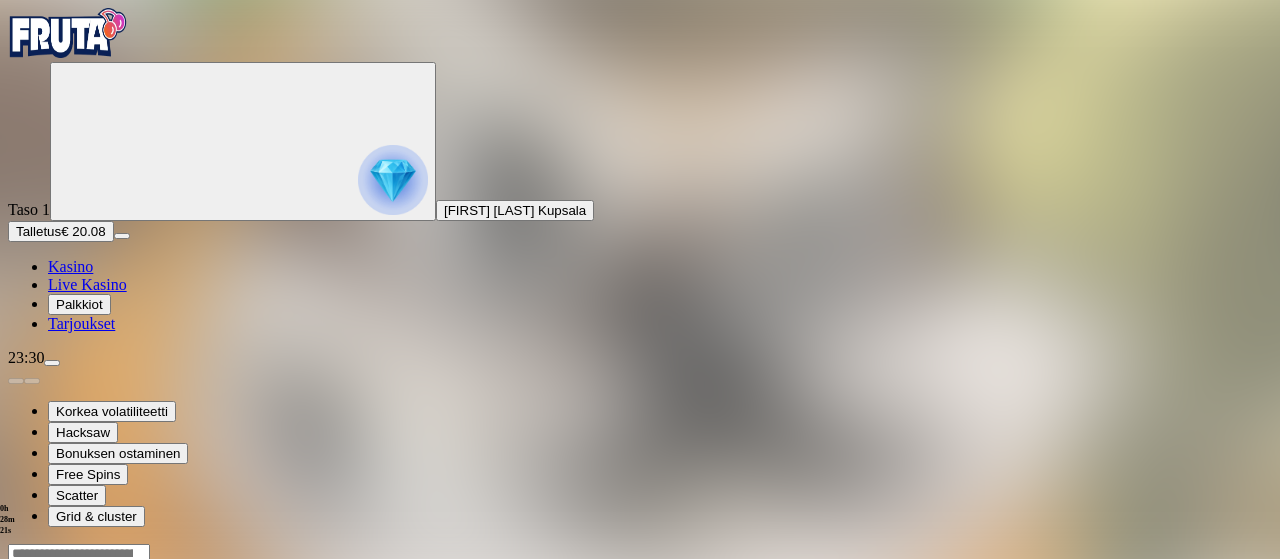 click at bounding box center [640, 643] 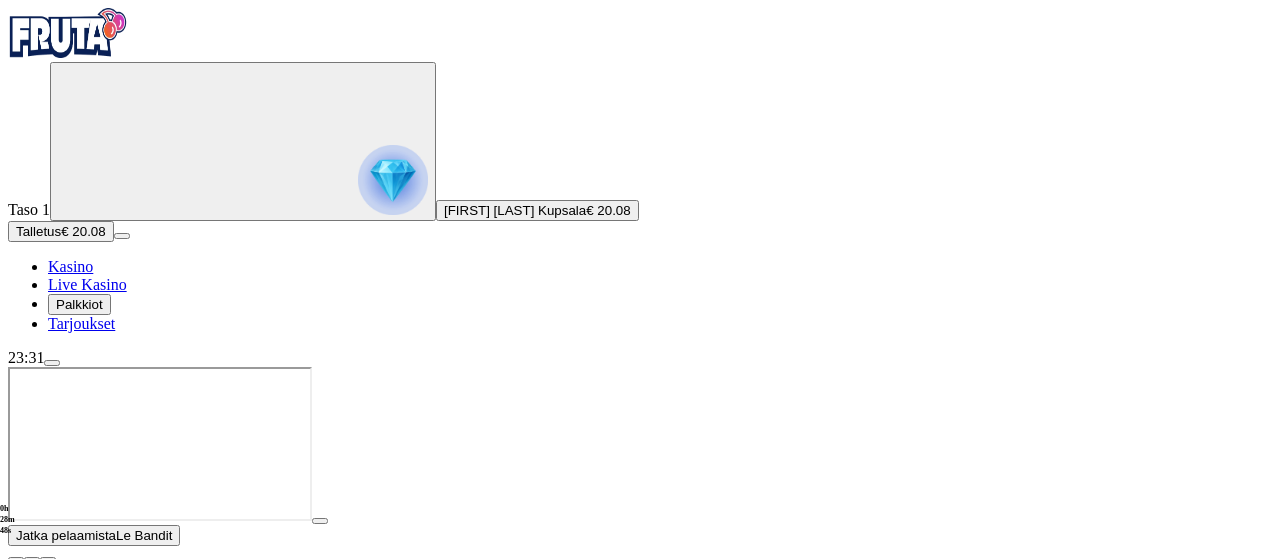 click at bounding box center (16, 560) 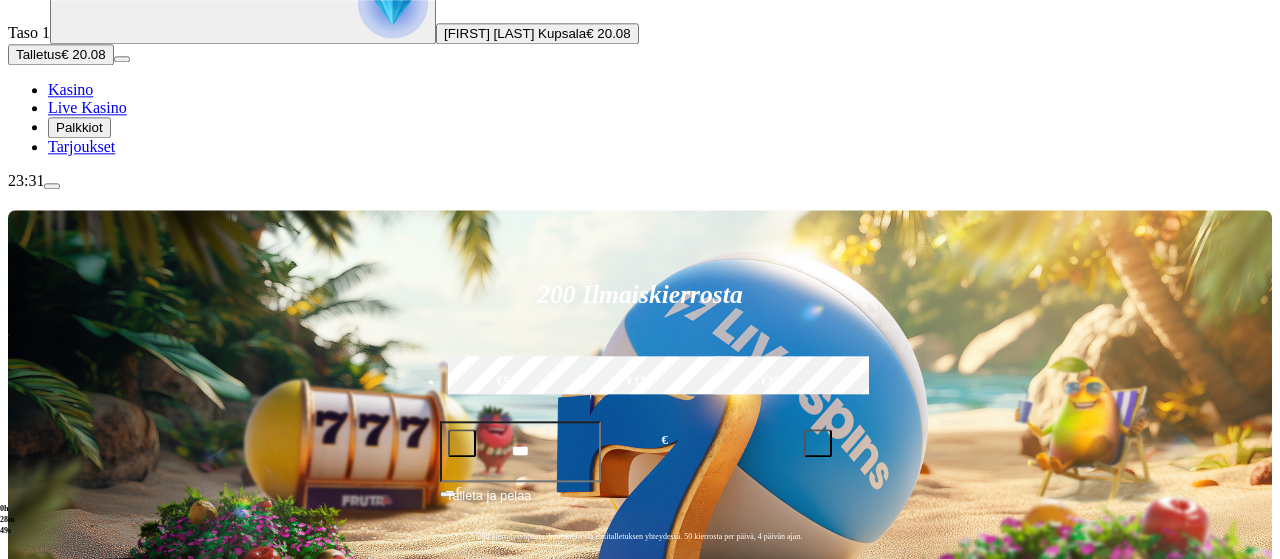 scroll, scrollTop: 186, scrollLeft: 0, axis: vertical 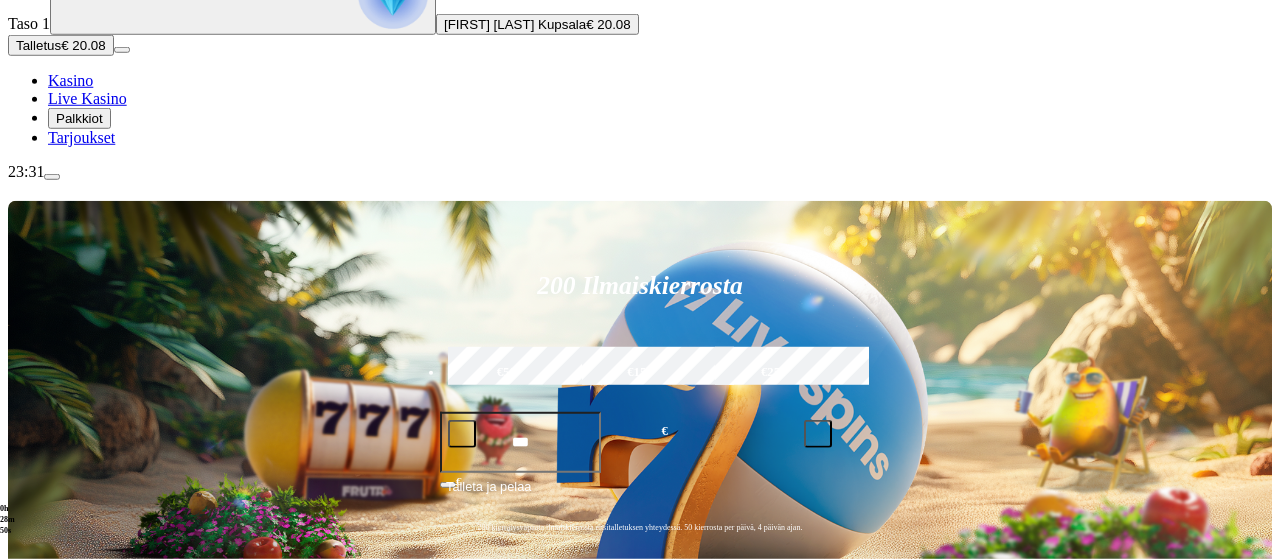 click on "Pelaa nyt" at bounding box center [77, 1313] 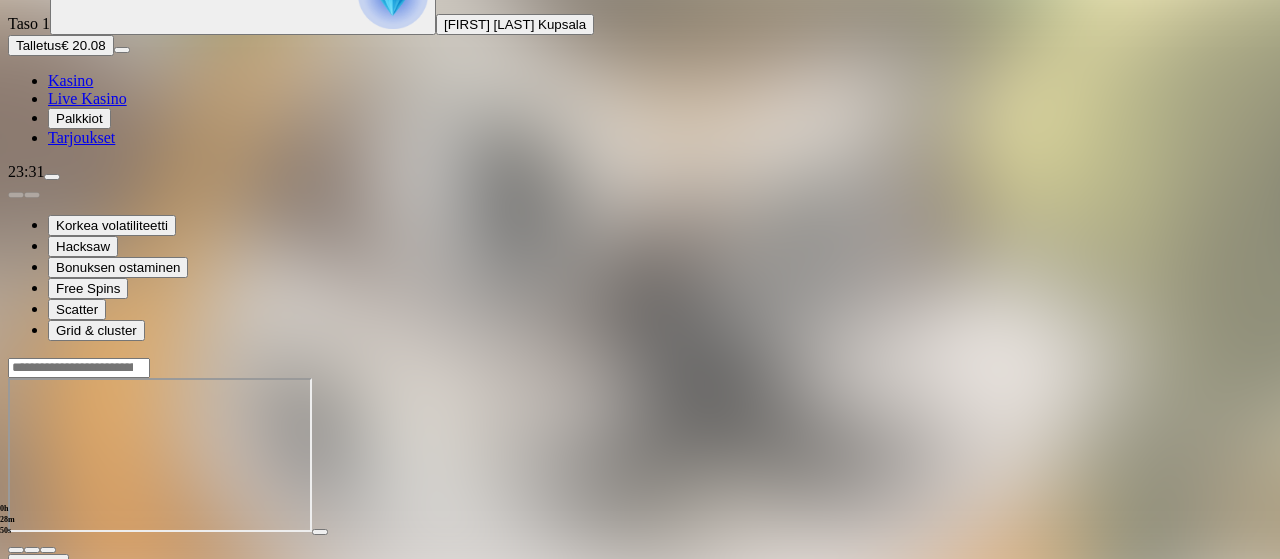 scroll, scrollTop: 0, scrollLeft: 0, axis: both 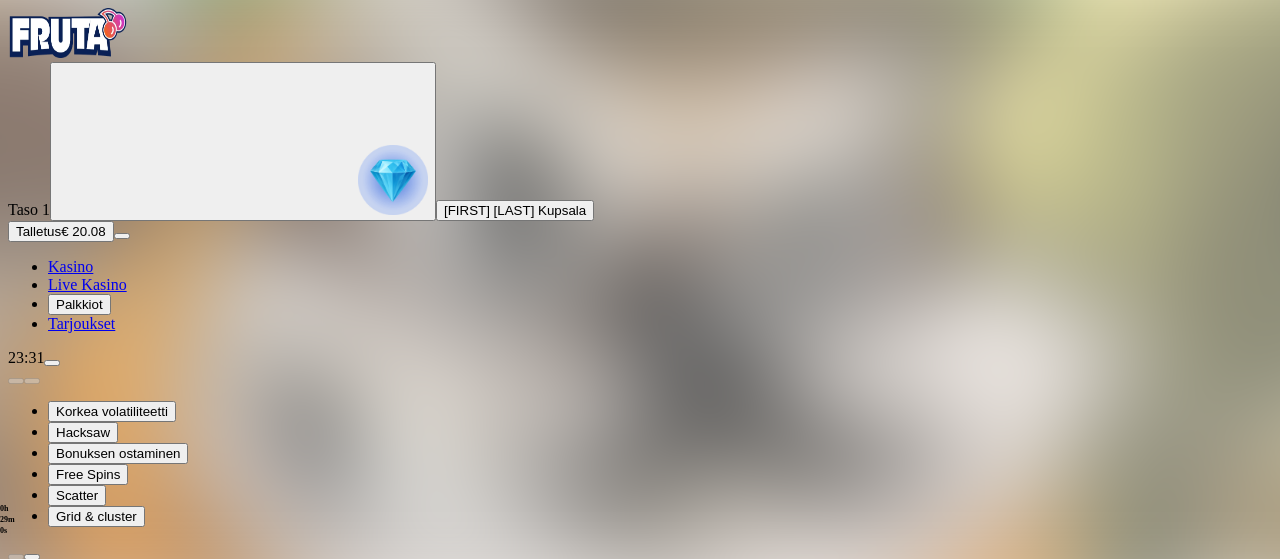 click at bounding box center (16, 1326) 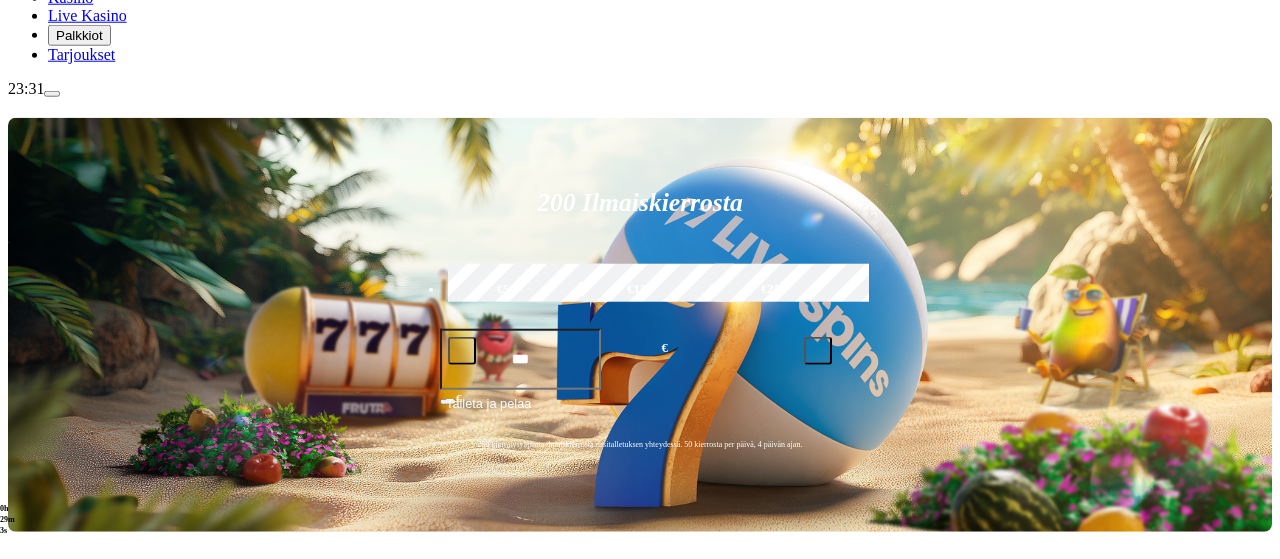 scroll, scrollTop: 270, scrollLeft: 0, axis: vertical 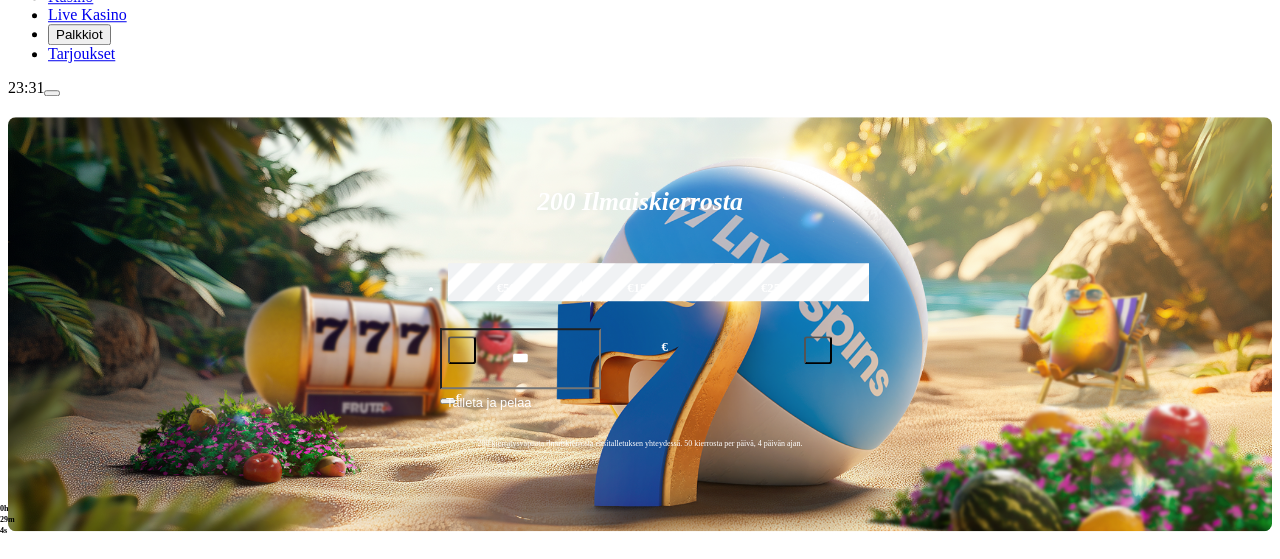 click on "Pelaa nyt" at bounding box center (77, 1324) 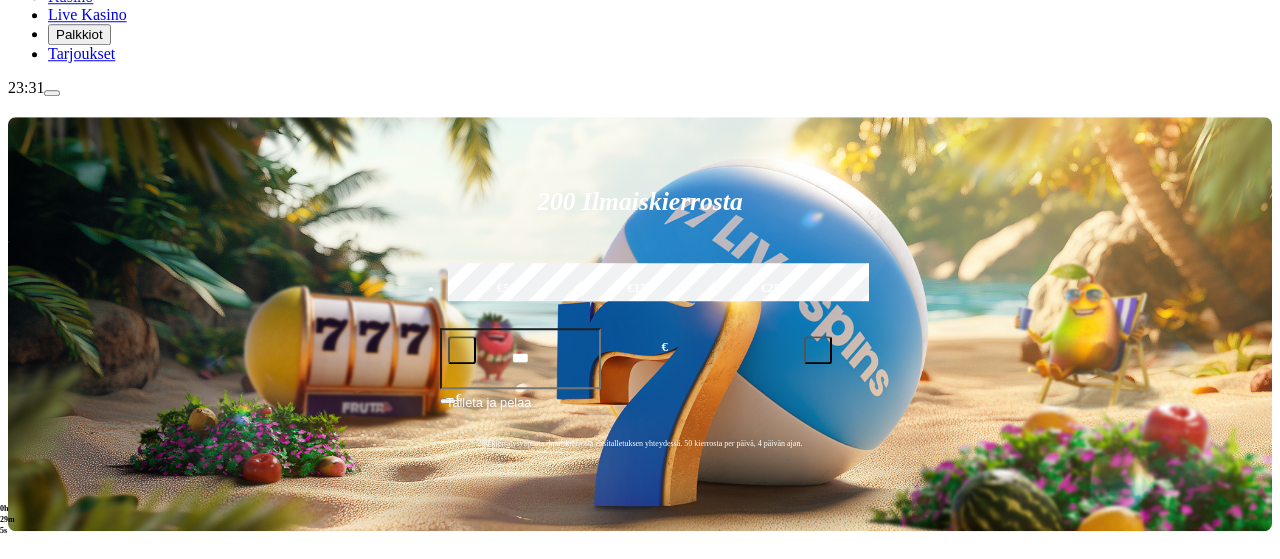 scroll, scrollTop: 0, scrollLeft: 0, axis: both 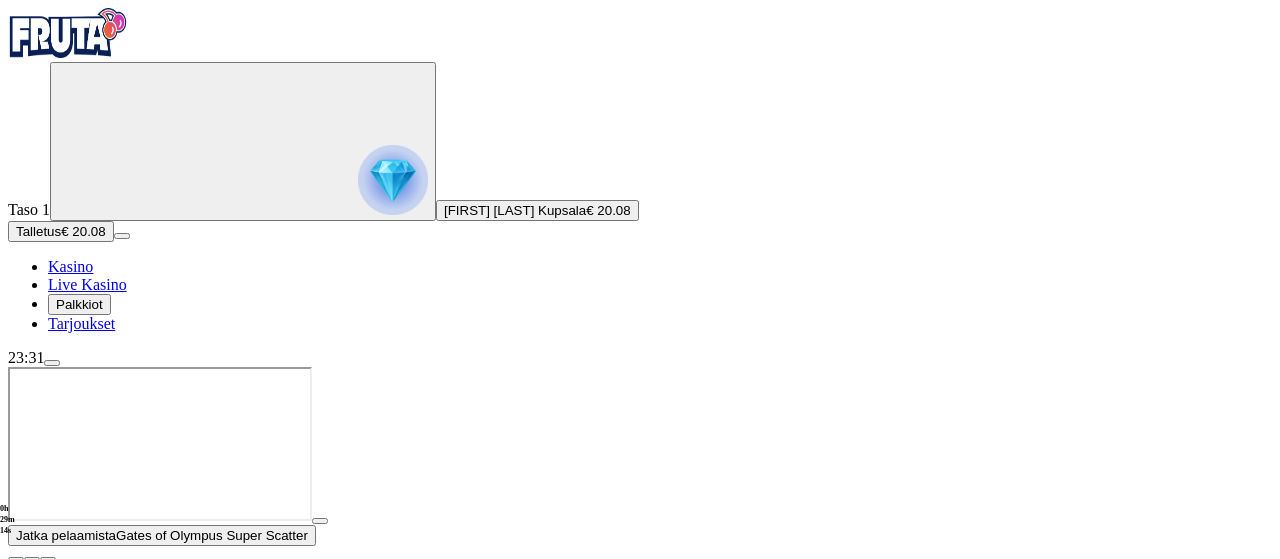 click at bounding box center (16, 560) 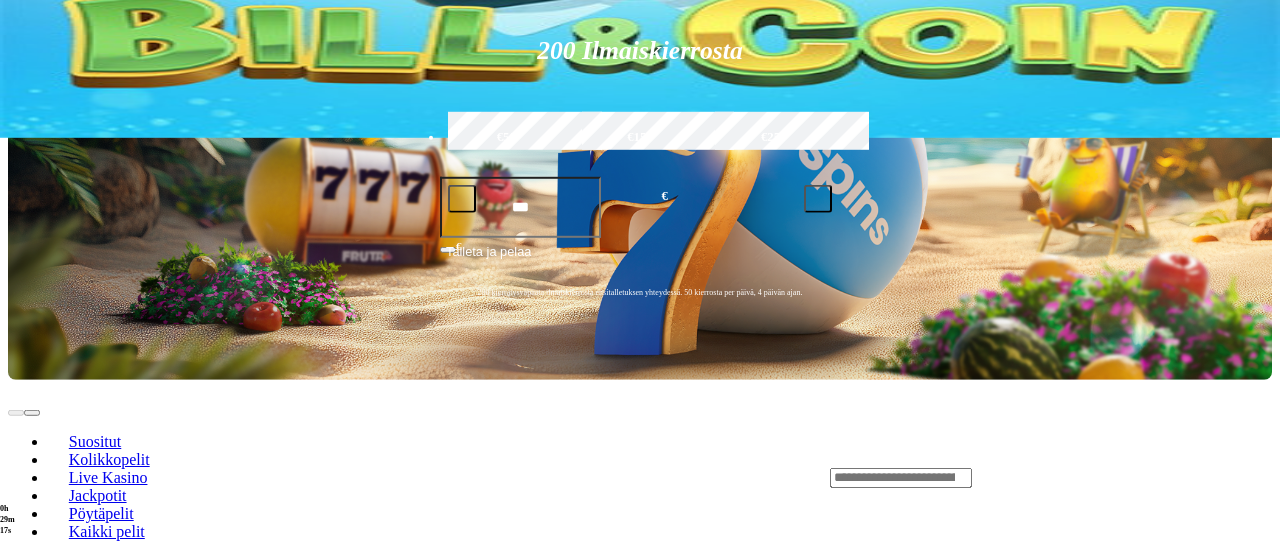 scroll, scrollTop: 404, scrollLeft: 0, axis: vertical 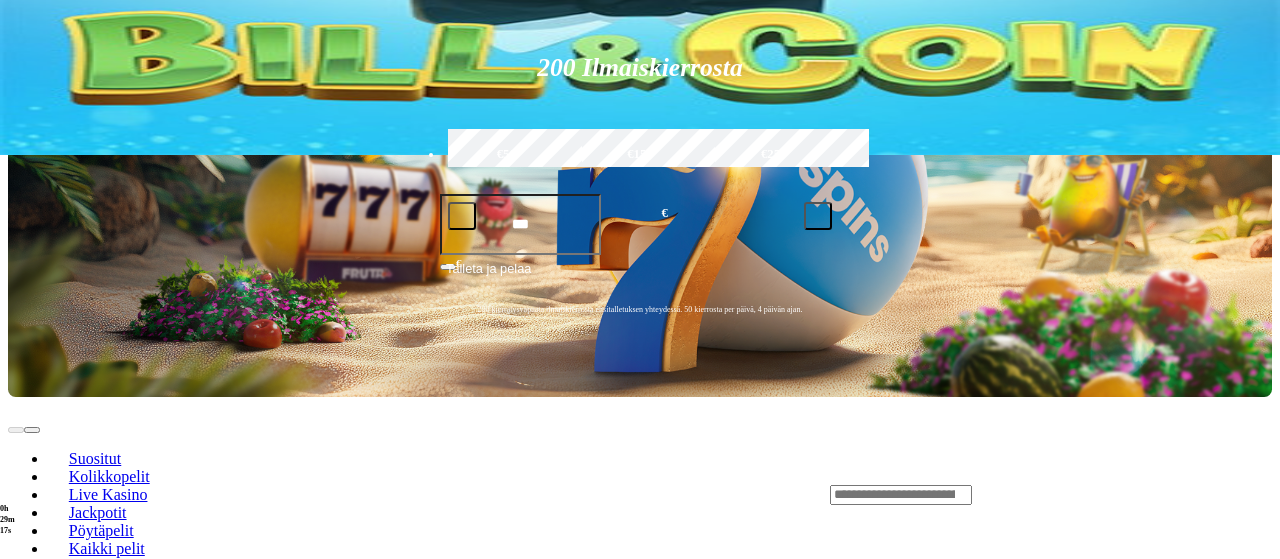 click on "Pelaa nyt" at bounding box center [77, 1095] 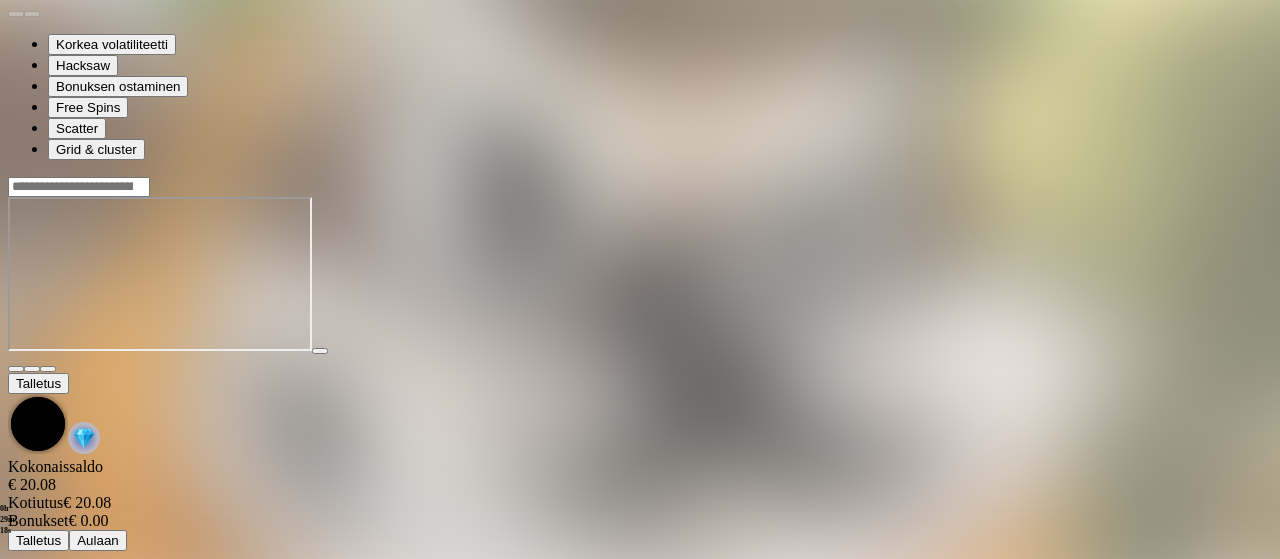 scroll, scrollTop: 0, scrollLeft: 0, axis: both 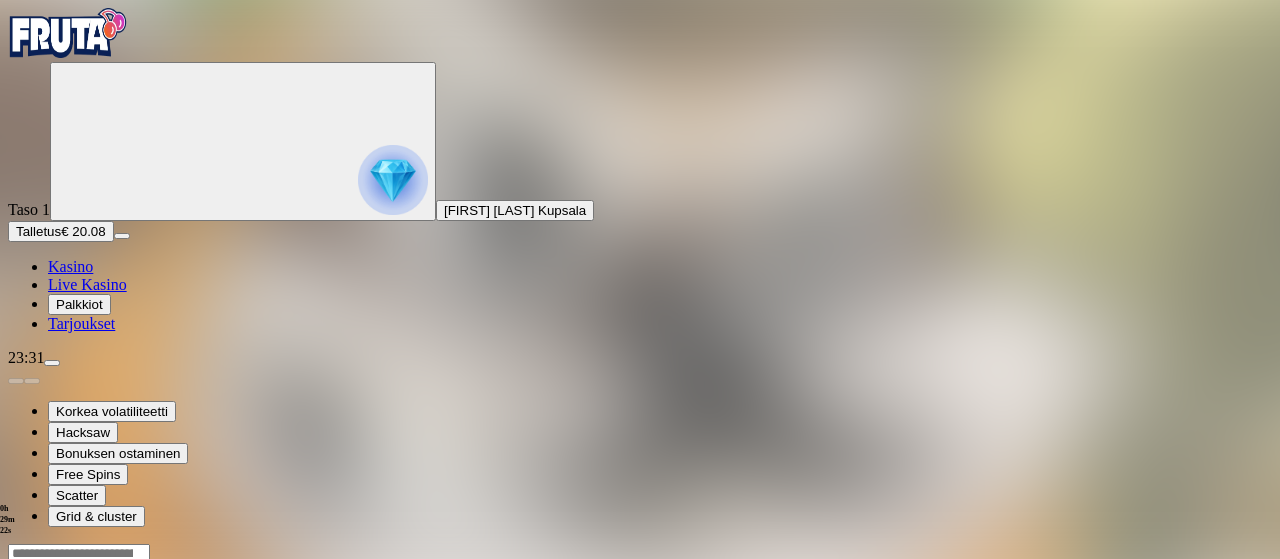 click at bounding box center (48, 736) 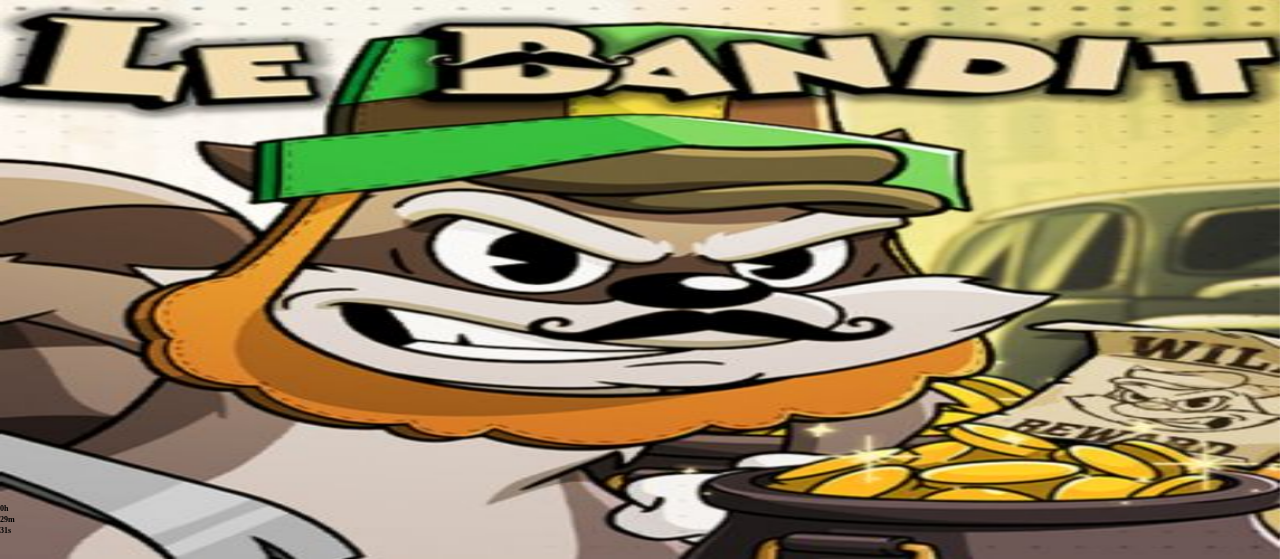 scroll, scrollTop: 0, scrollLeft: 0, axis: both 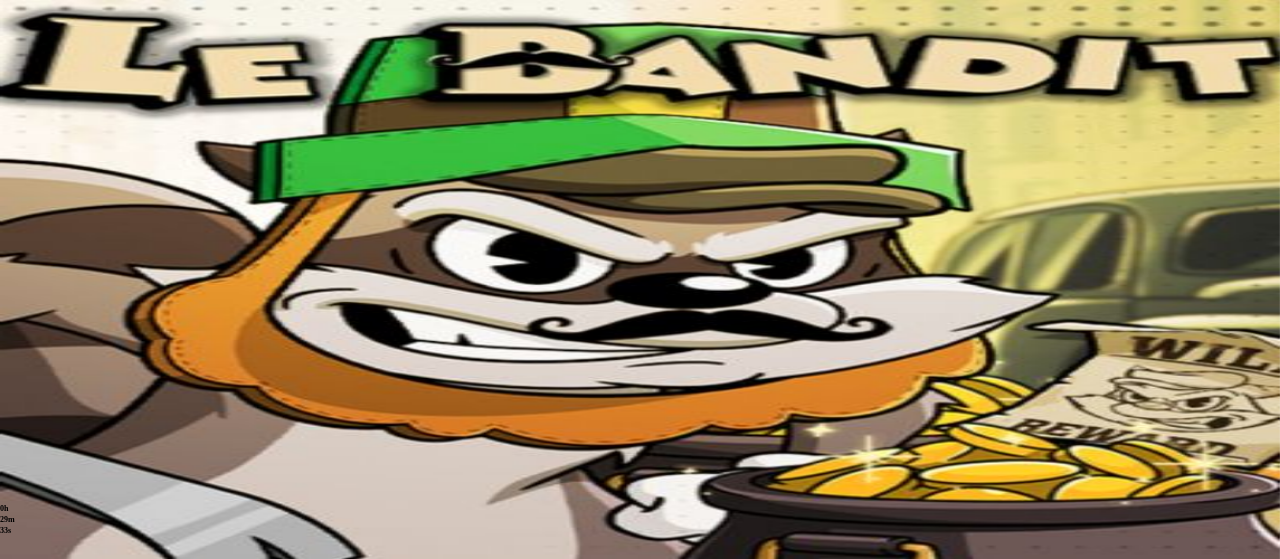 click at bounding box center (48, 736) 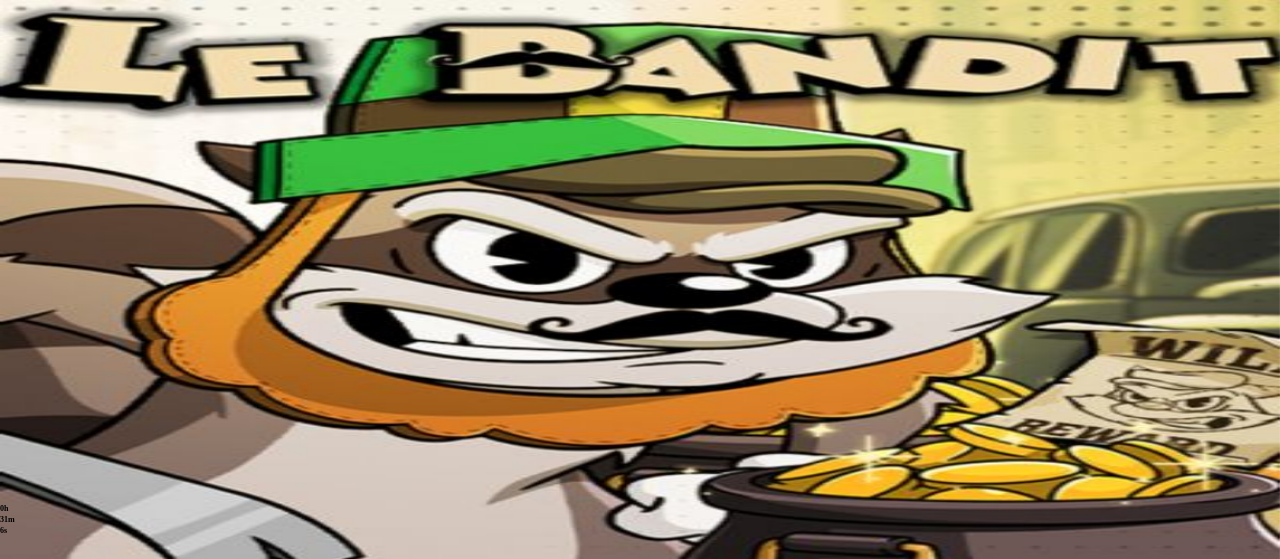click at bounding box center (16, 1326) 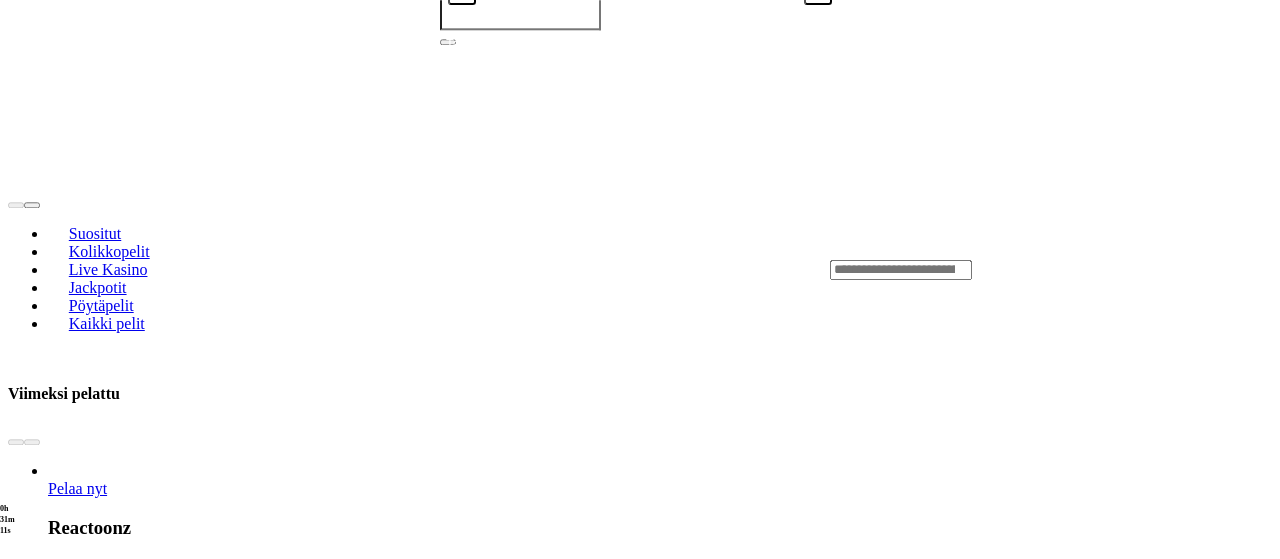 scroll, scrollTop: 624, scrollLeft: 0, axis: vertical 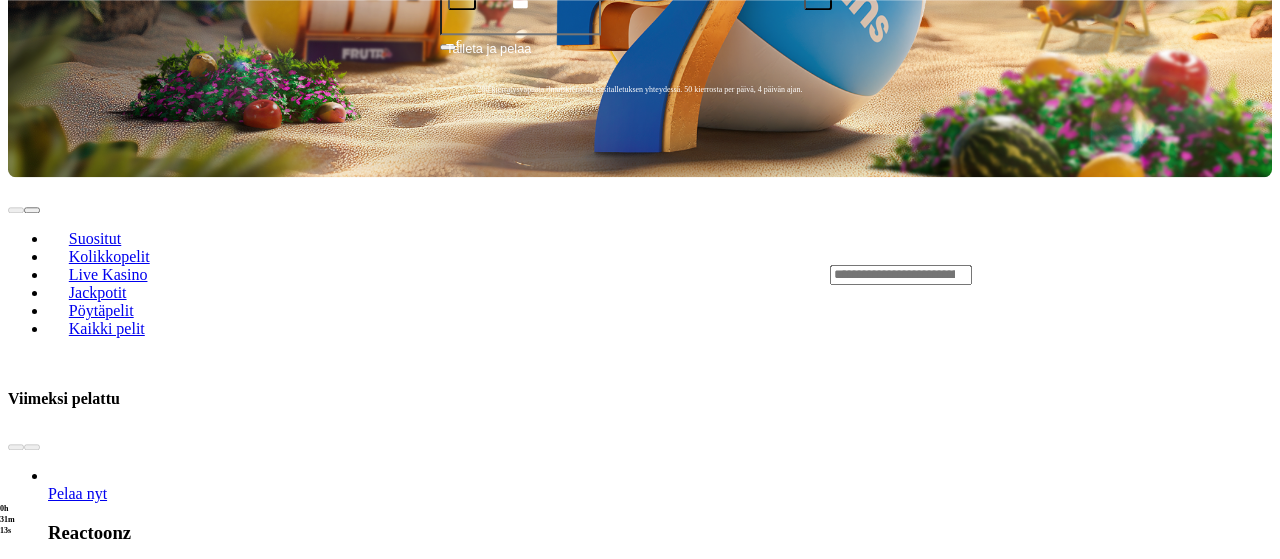 click at bounding box center [32, 1127] 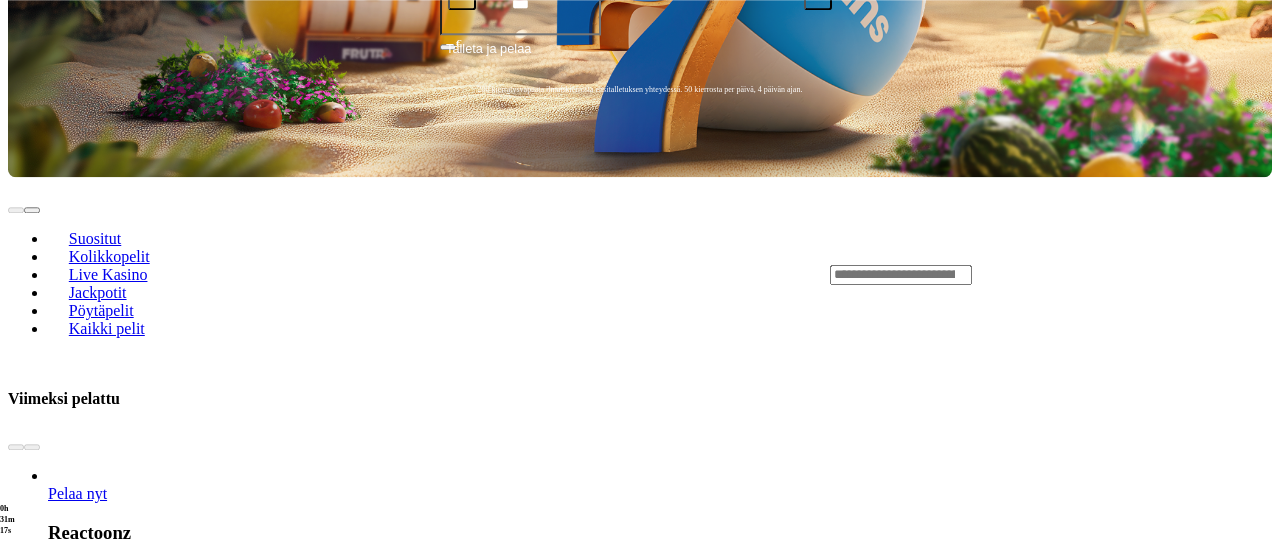 click on "Pelaa nyt" at bounding box center (-447, 1936) 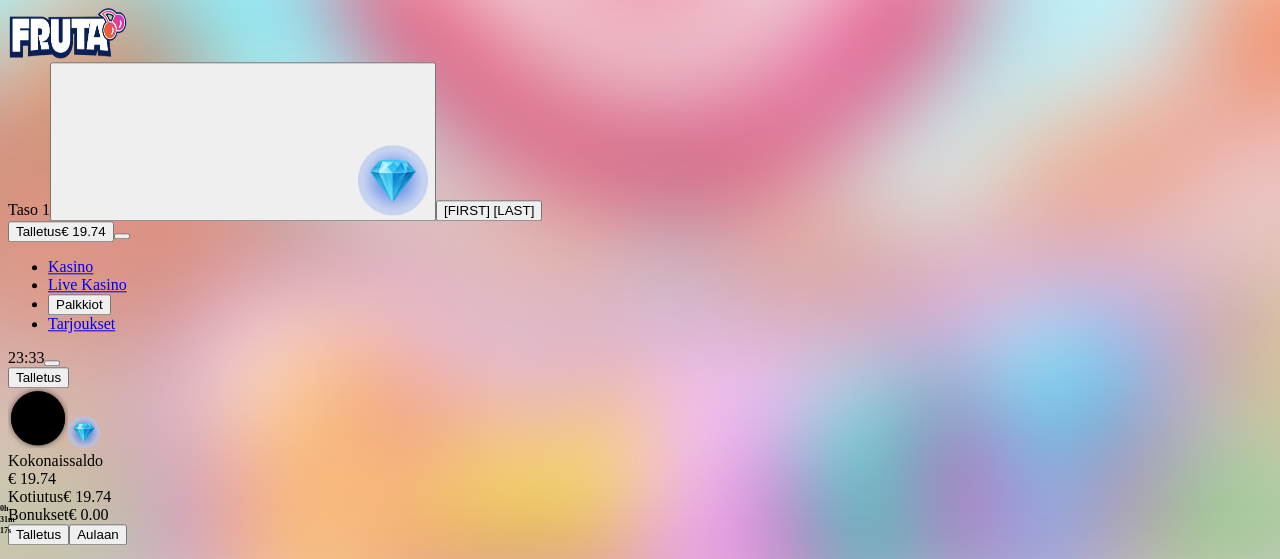 scroll, scrollTop: 0, scrollLeft: 0, axis: both 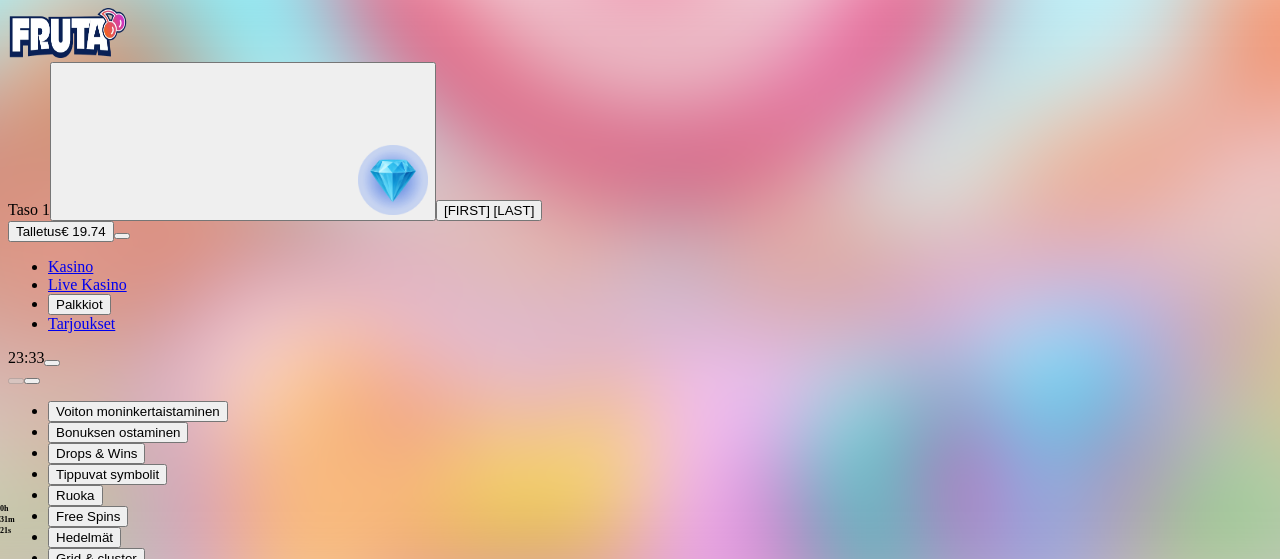 click at bounding box center (48, 883) 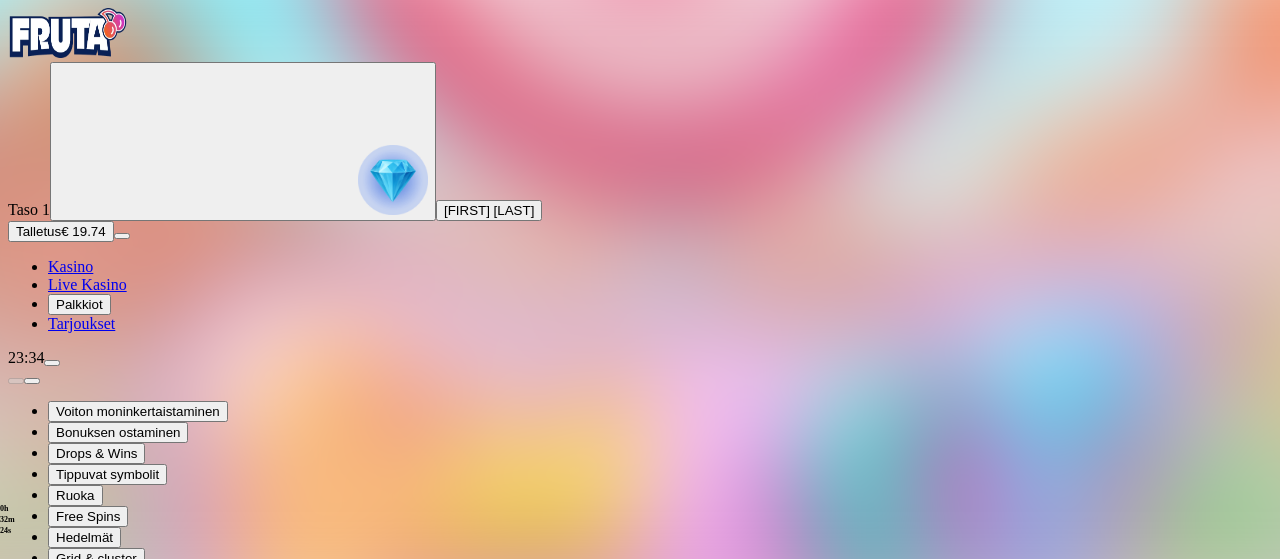 click at bounding box center [16, 883] 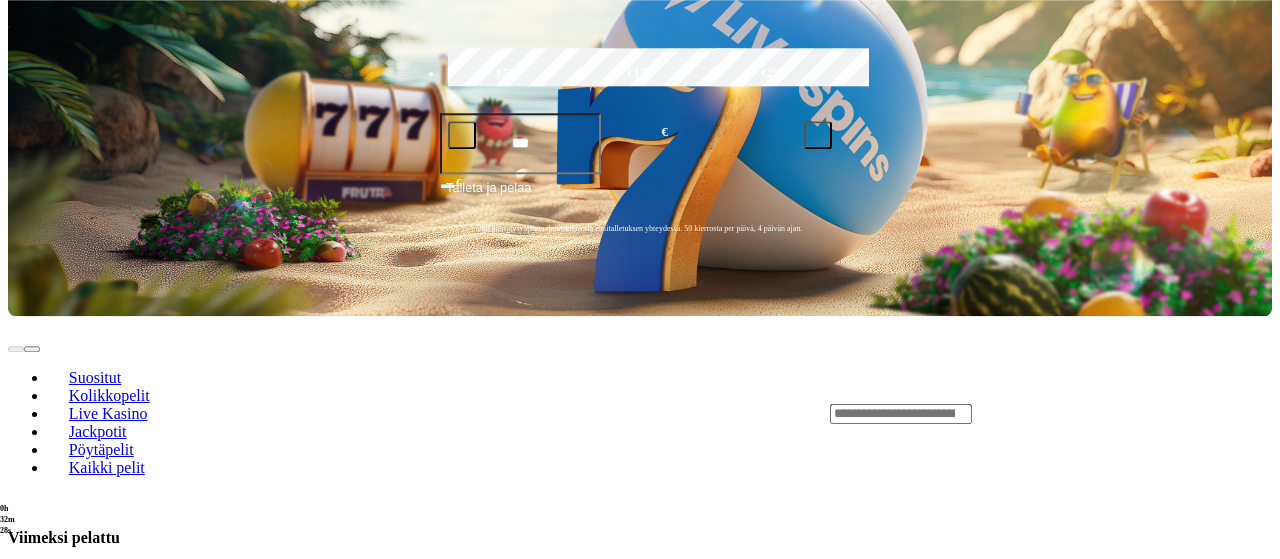 scroll, scrollTop: 484, scrollLeft: 0, axis: vertical 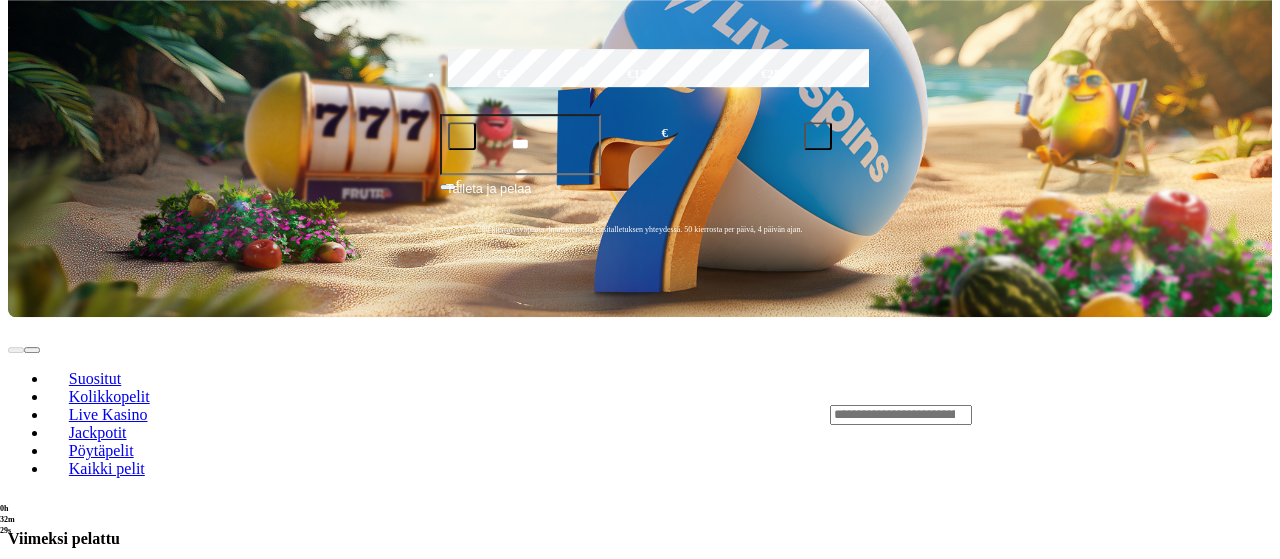 click at bounding box center [32, 1362] 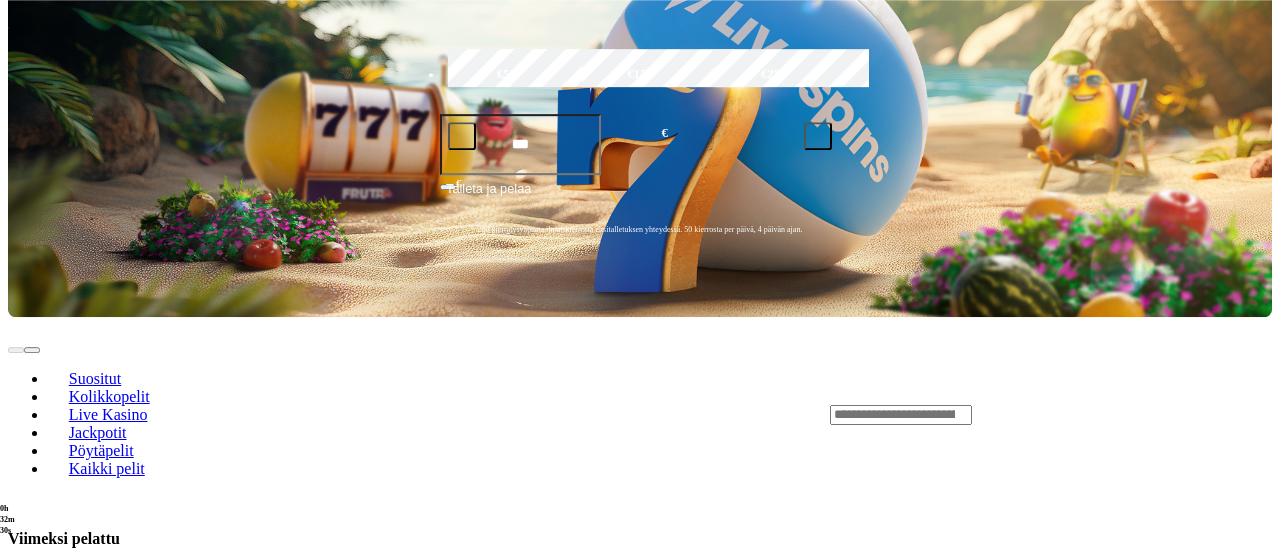 click at bounding box center (32, 1362) 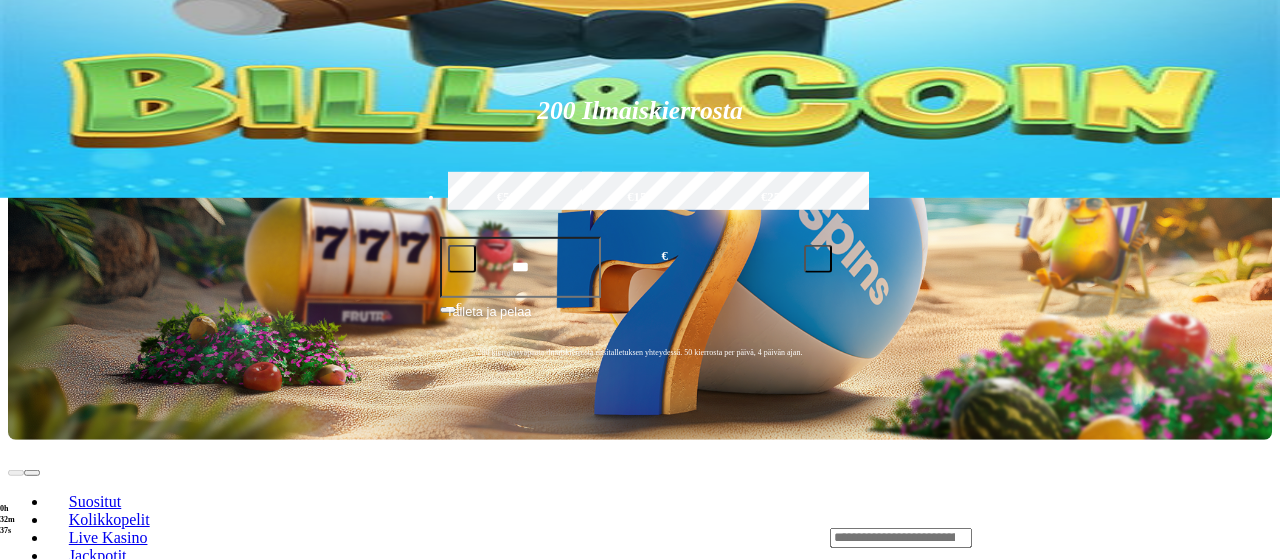 scroll, scrollTop: 356, scrollLeft: 0, axis: vertical 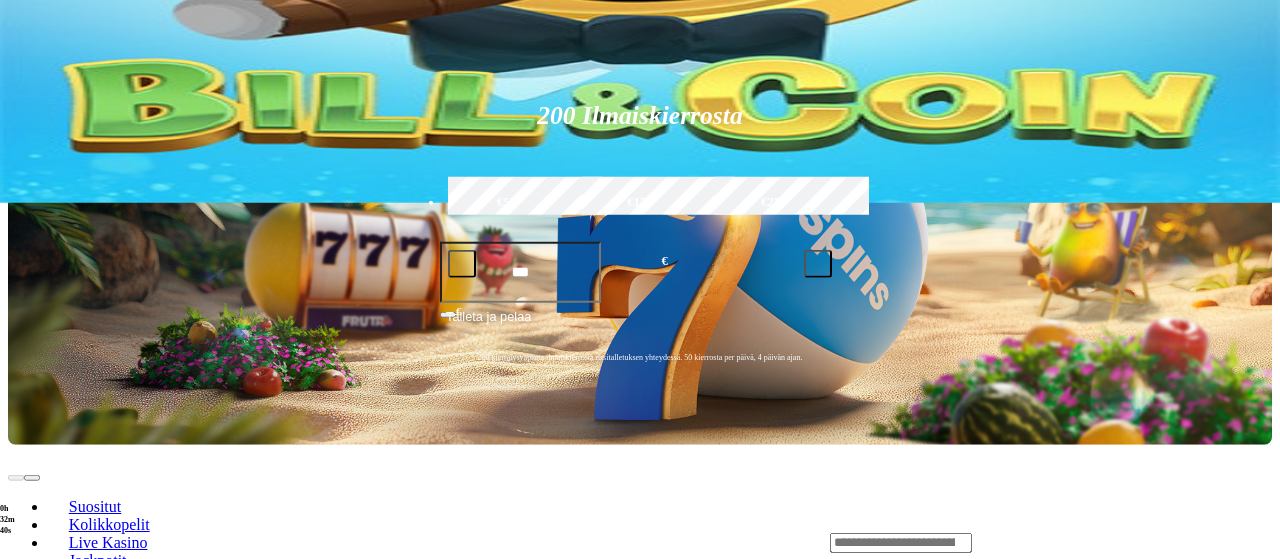click on "Pelaa nyt" at bounding box center [77, 1143] 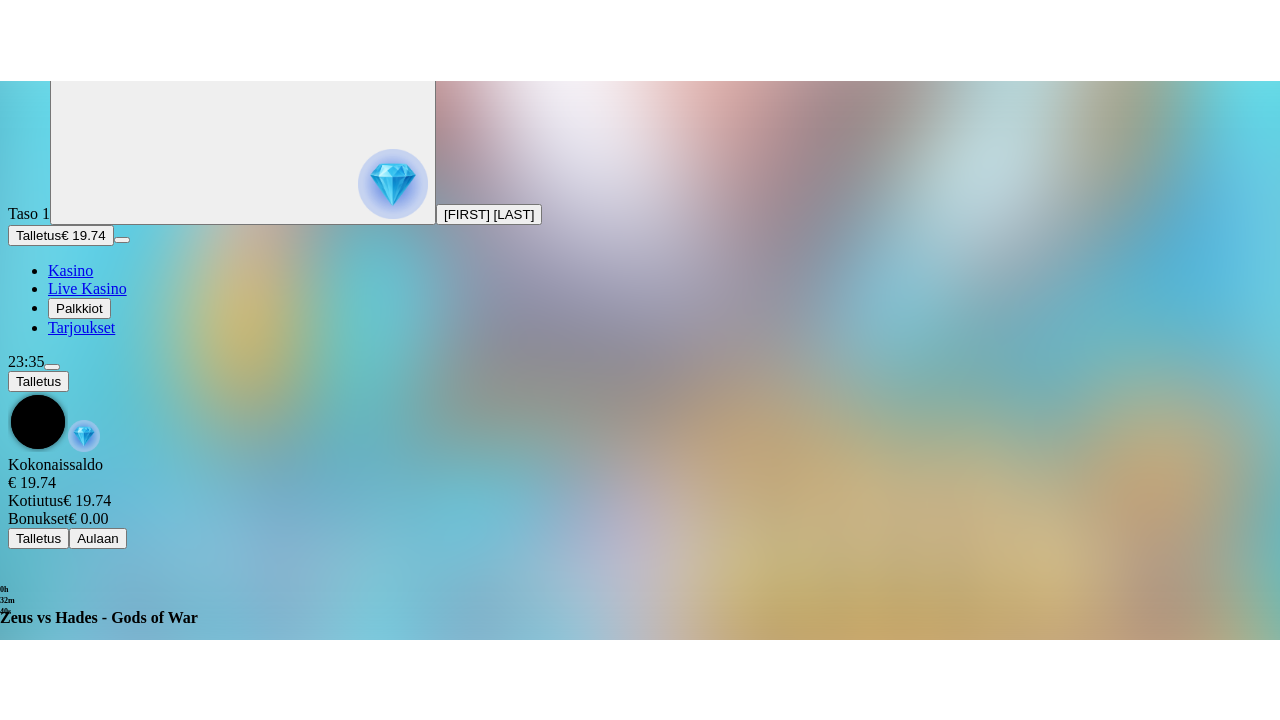 scroll, scrollTop: 0, scrollLeft: 0, axis: both 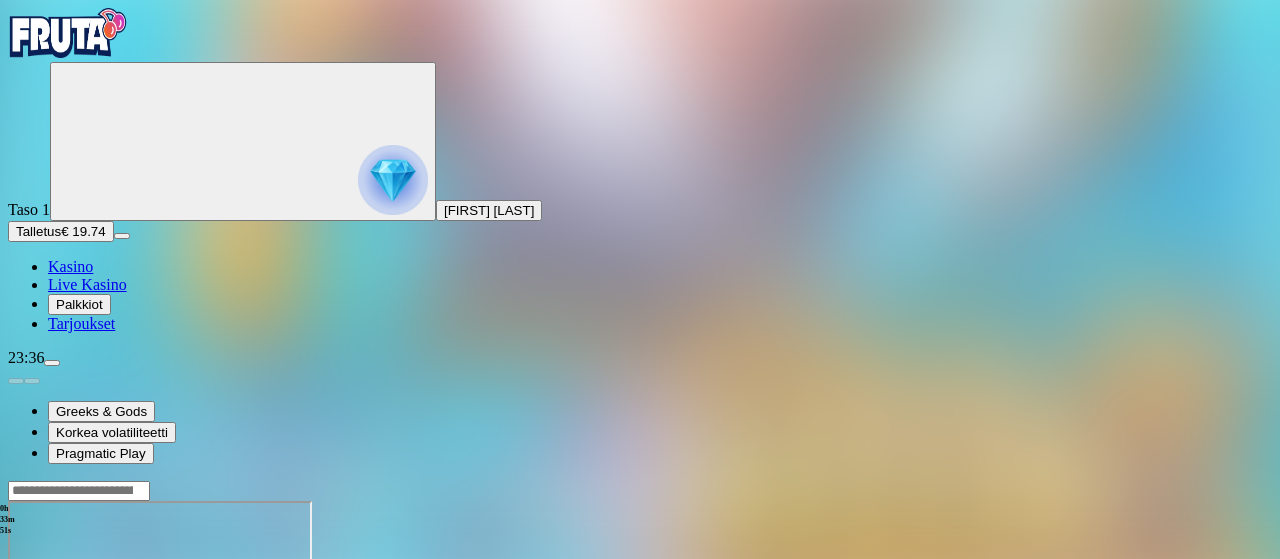 click at bounding box center [640, 490] 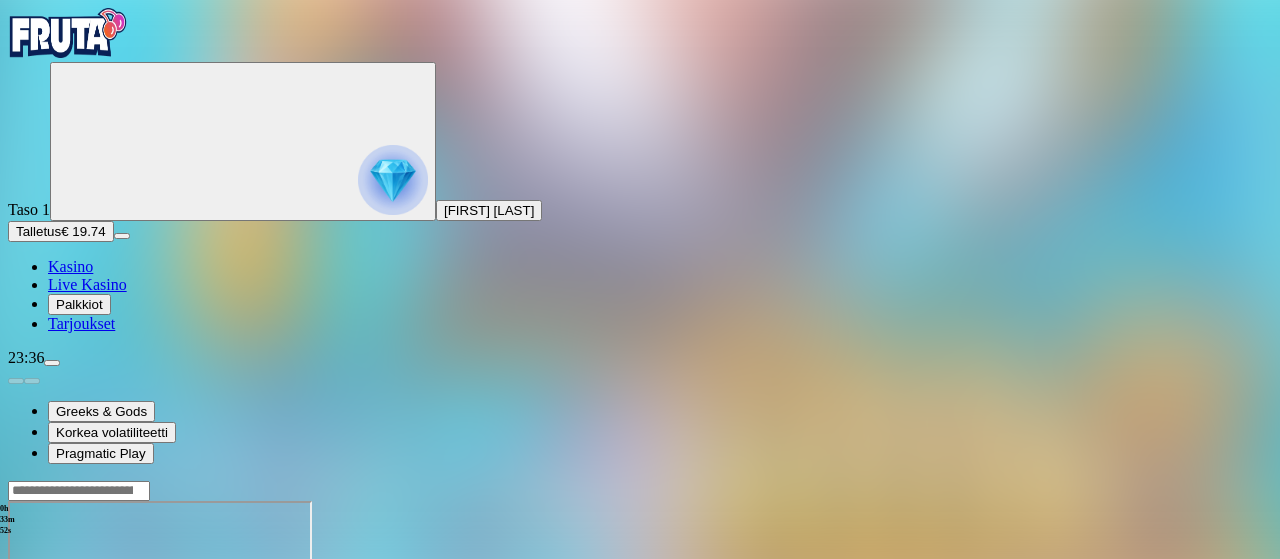 click at bounding box center (79, 491) 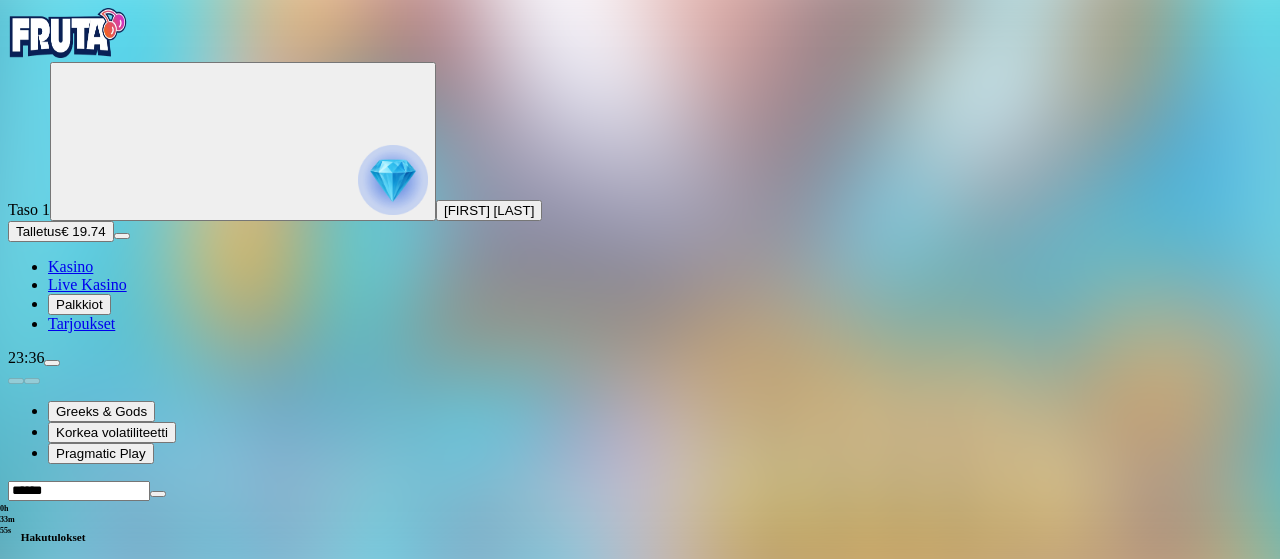 type on "******" 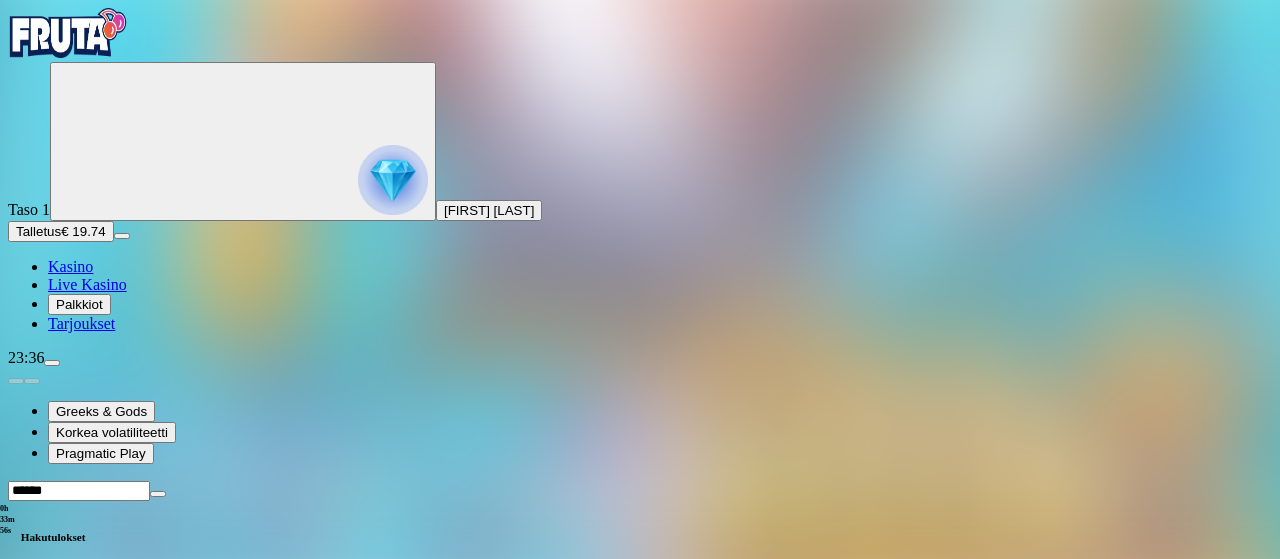 click on "Pelaa nyt" at bounding box center [50, 593] 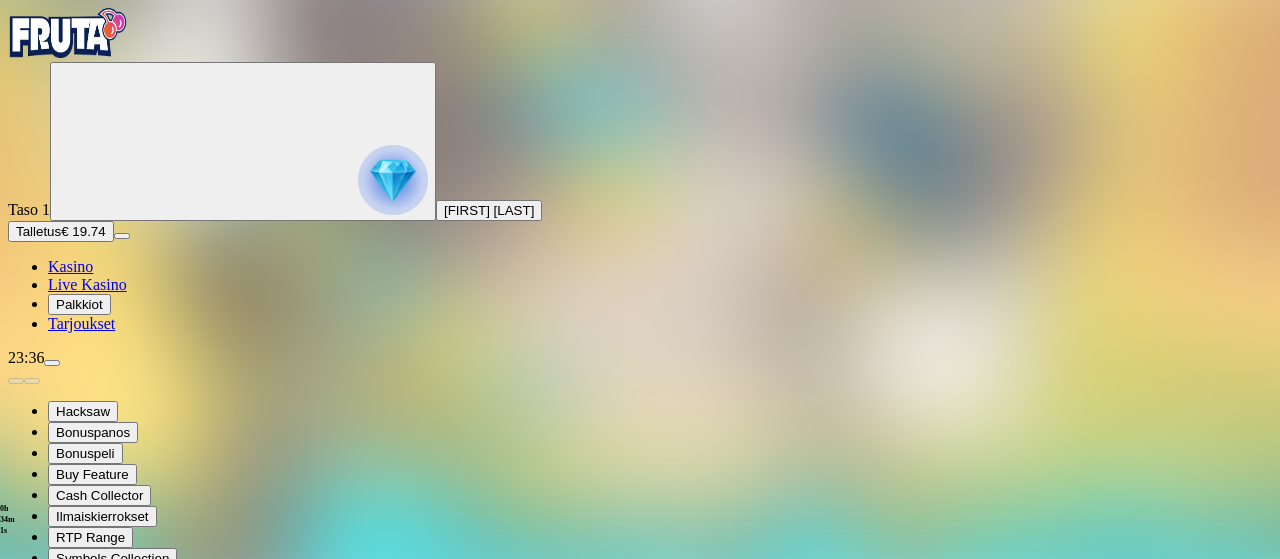 click at bounding box center [48, 778] 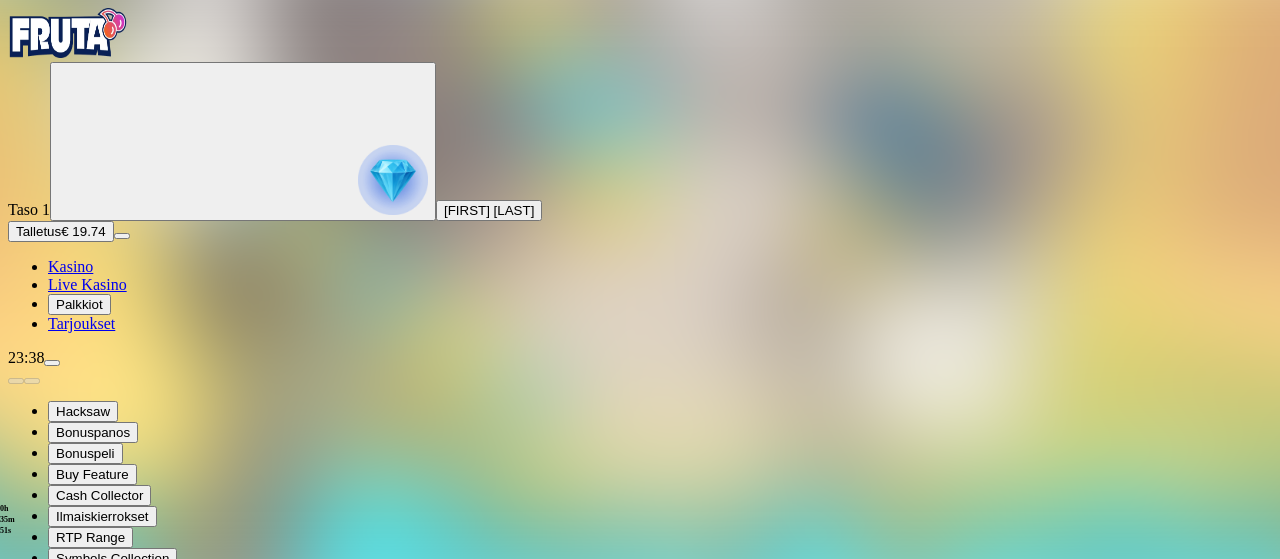 click at bounding box center [79, 596] 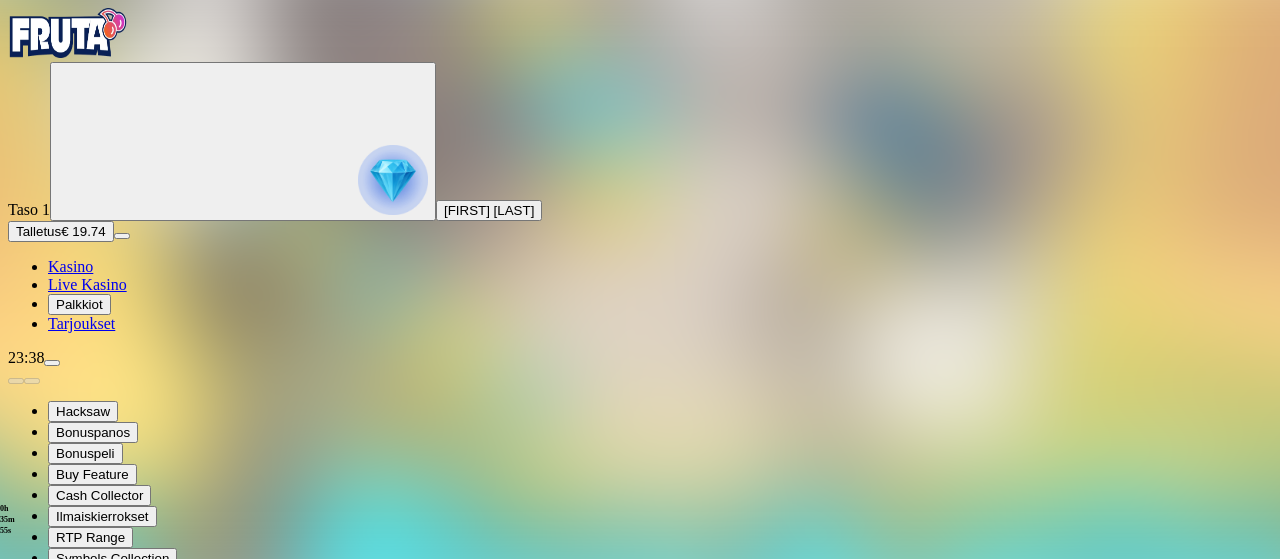 type on "**" 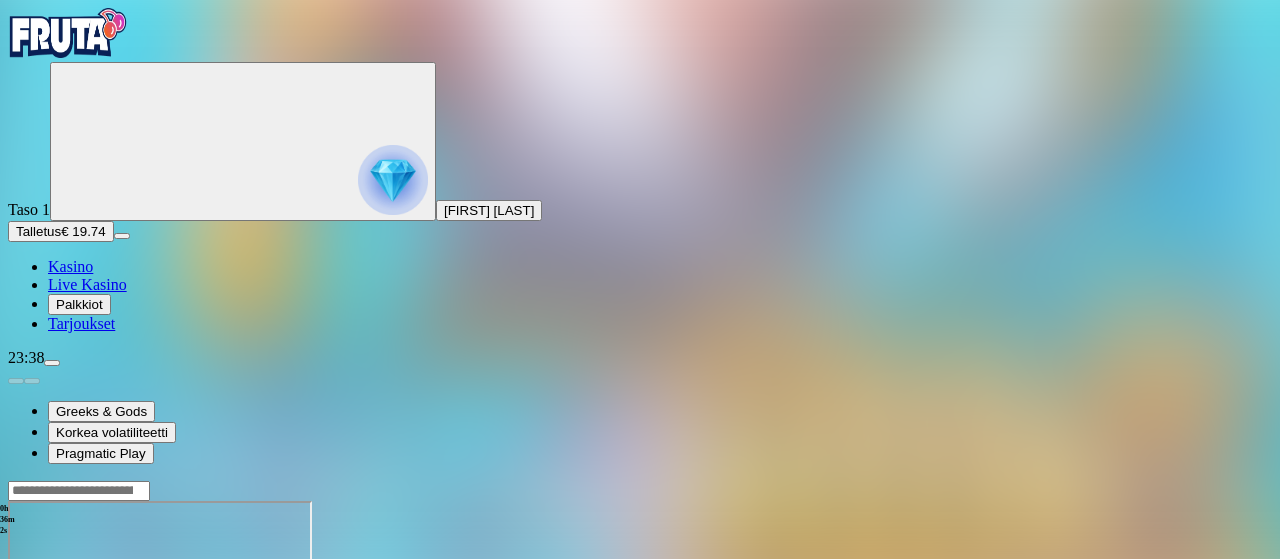 click at bounding box center [48, 673] 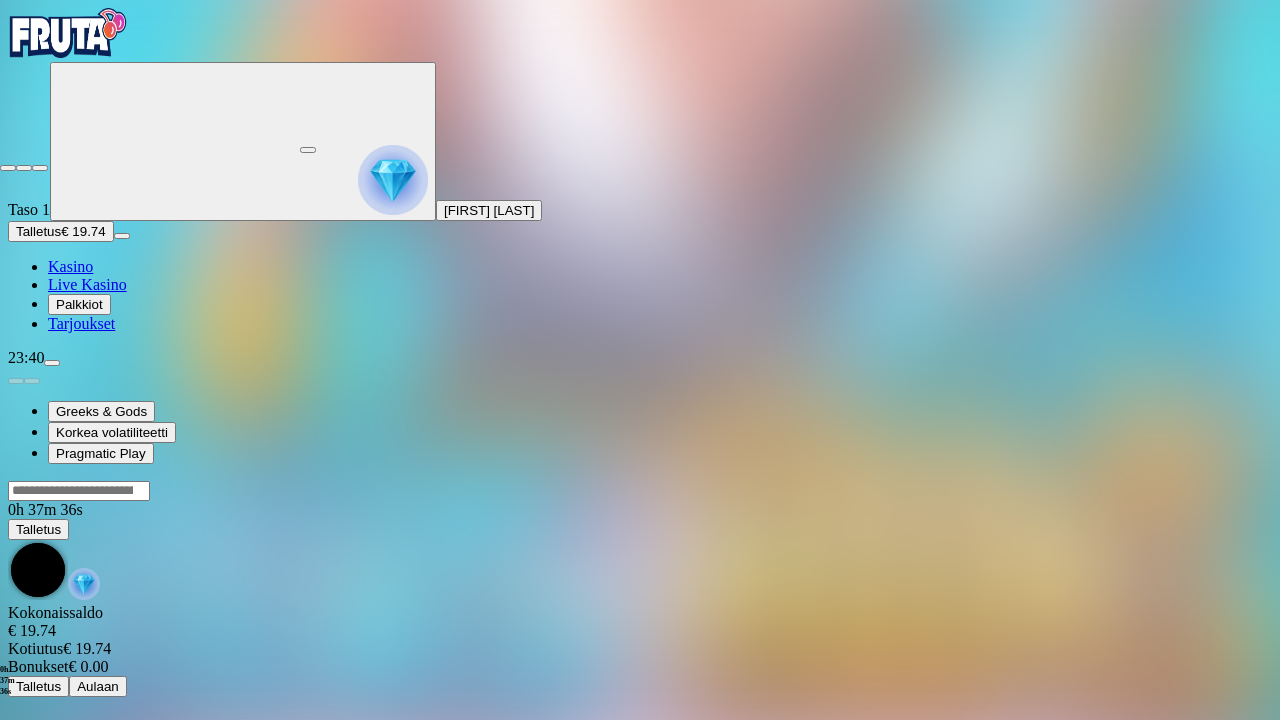 click at bounding box center [8, 168] 